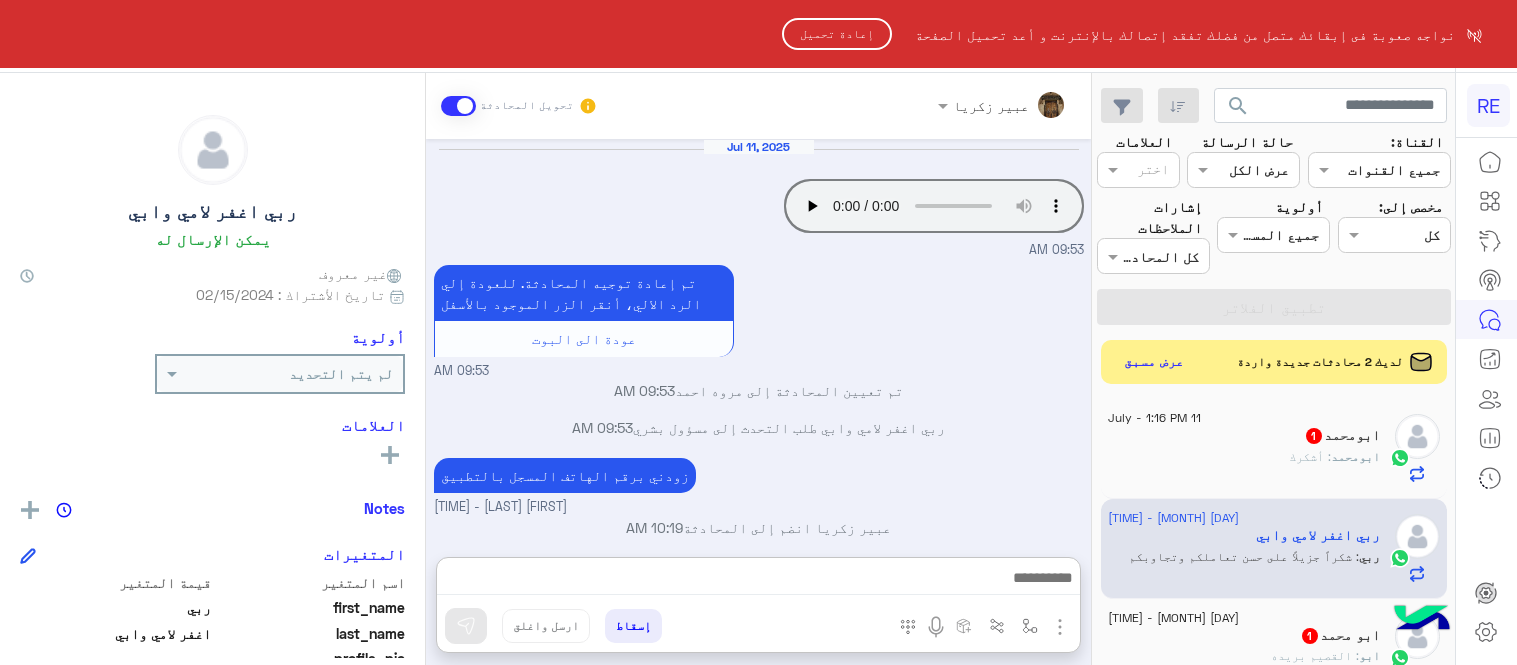 scroll, scrollTop: 0, scrollLeft: 0, axis: both 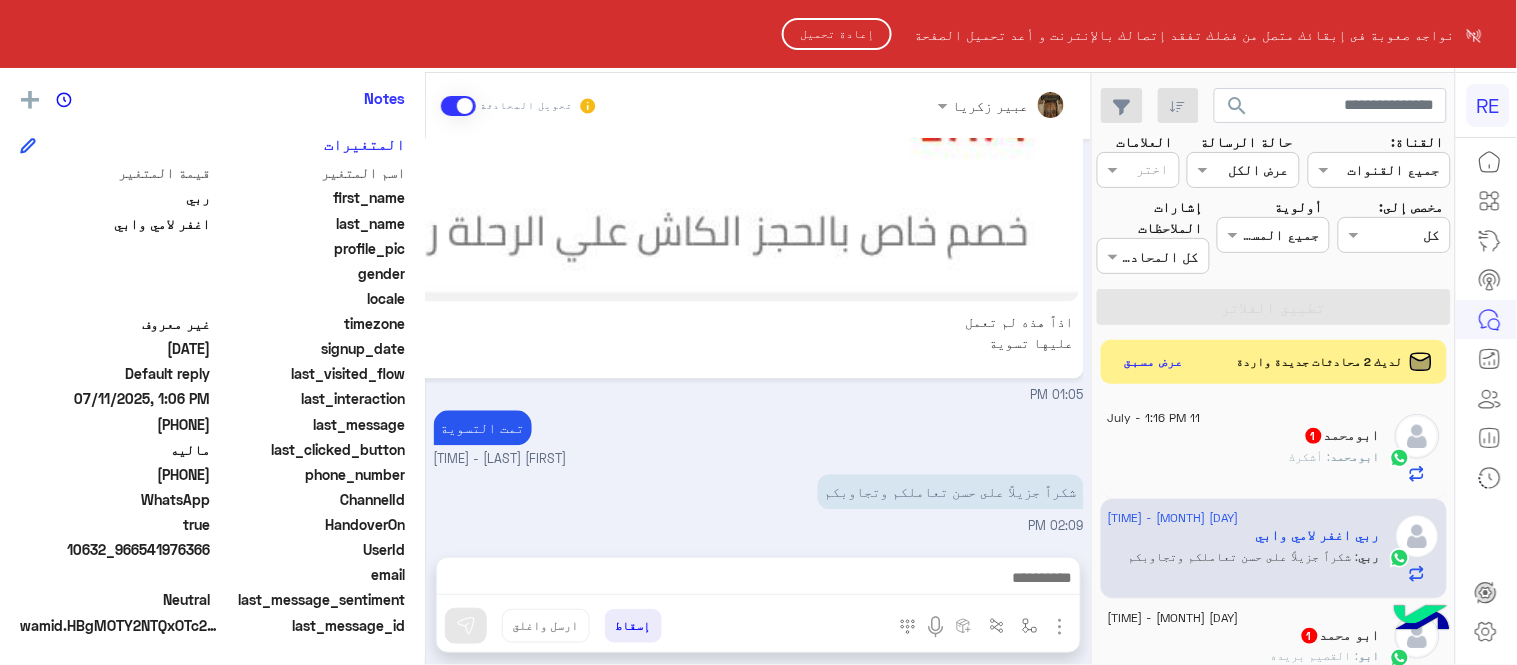 click on "RE نواجه صعوبة فى إبقائك متصل من فضلك تفقد إتصالك بالإنترنت و أعد تحميل الصفحة إعادة تحميل  الدردشة الحية   تواصل معنا  مركز المساعدة عربي English search القناة: القناه جميع القنوات حالة الرسالة القناه عرض الكل العلامات اختر مخصص إلى: Assigned on كل أولوية جميع المستويات جميع المستويات إشارات الملاحظات اختر كل المحادثات تطبيق الفلاتر  لديك 2 محادثات جديدة واردة   عرض مسبق  11 July - 1:16 PM  ابومحمد   1 ابومحمد : أشكرك 11 July - 2:09 PM  ربي اغفر لامي وابي  ربي : شكراً جزيلاً على حسن تعاملكم وتجاوبكم 11 July - 1:01 PM  ابو محمد  1 ابو : القصيم بريده 11 July - 12:57 PM  .    انت  : مازال لم يتم الارجاع ؟  Bandar   A" at bounding box center (758, 332) 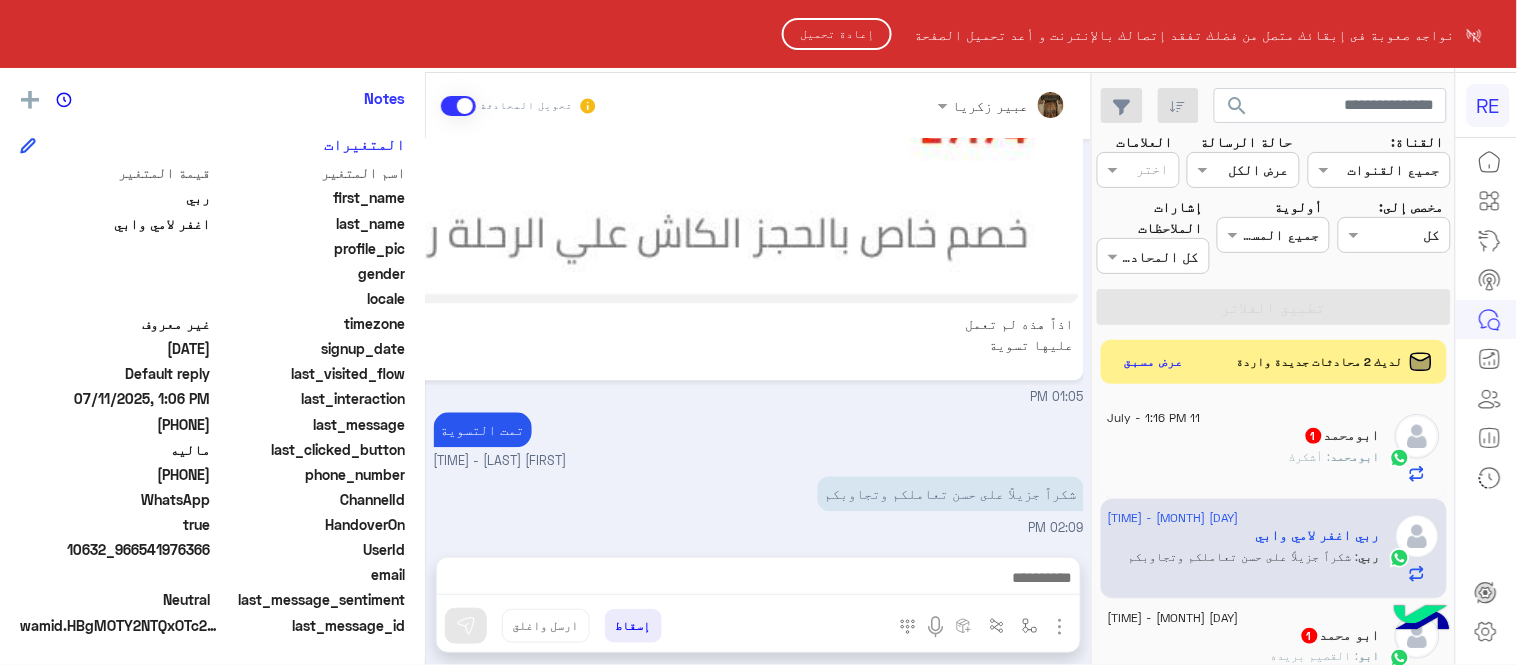 click on "إعادة تحميل" 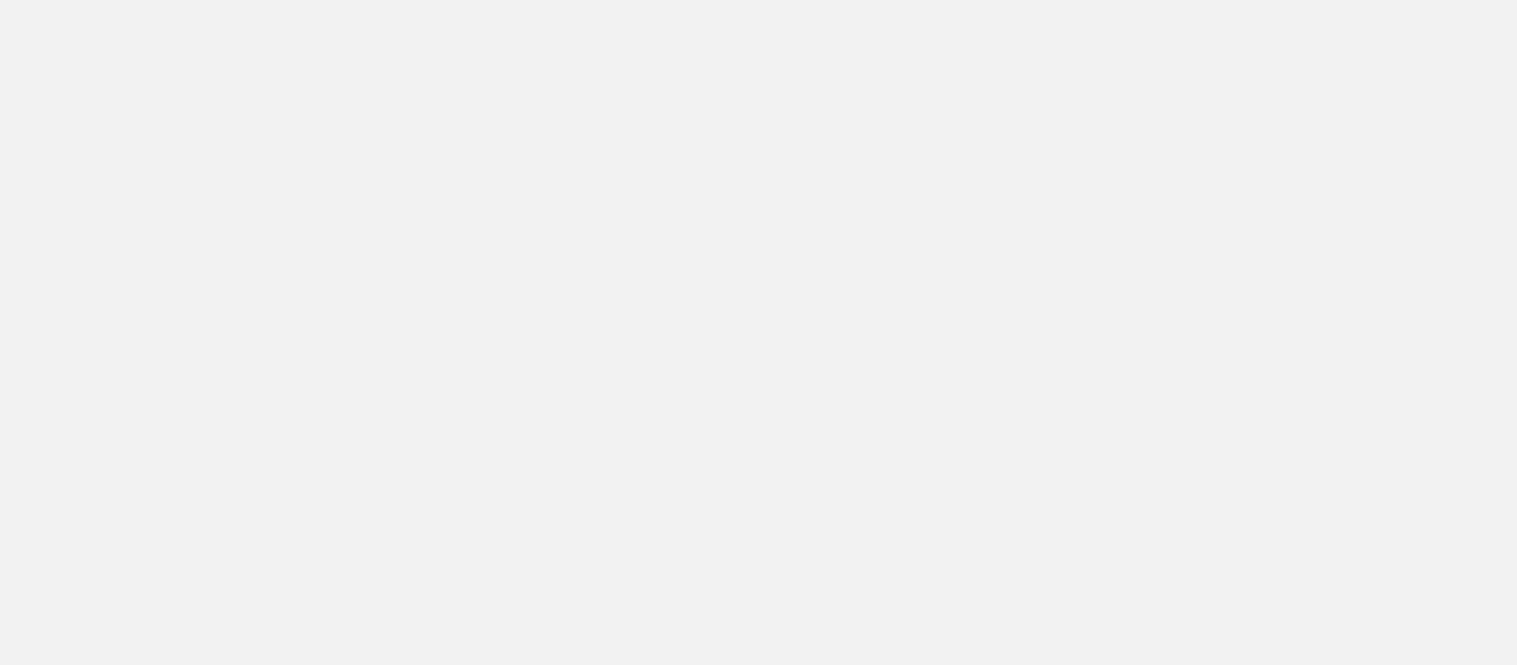 scroll, scrollTop: 0, scrollLeft: 0, axis: both 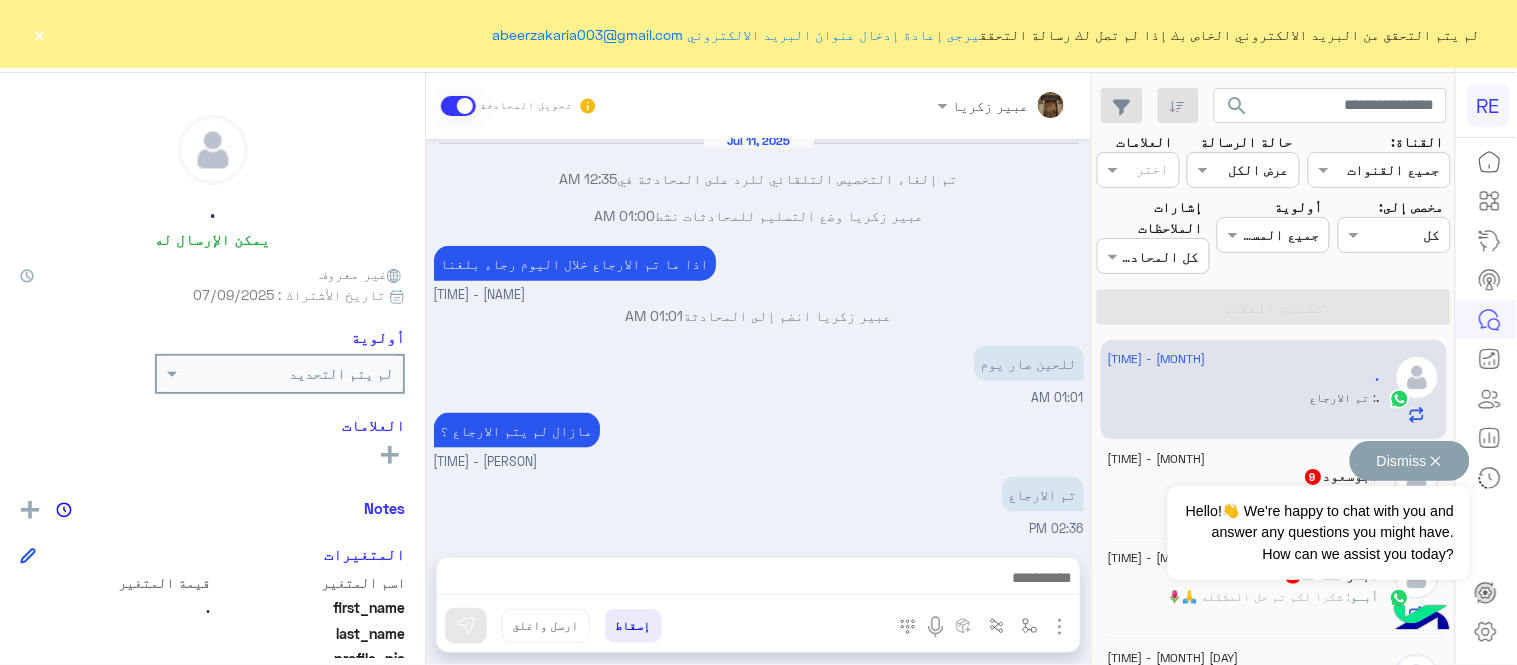 click on "Dismiss ✕" at bounding box center (1410, 461) 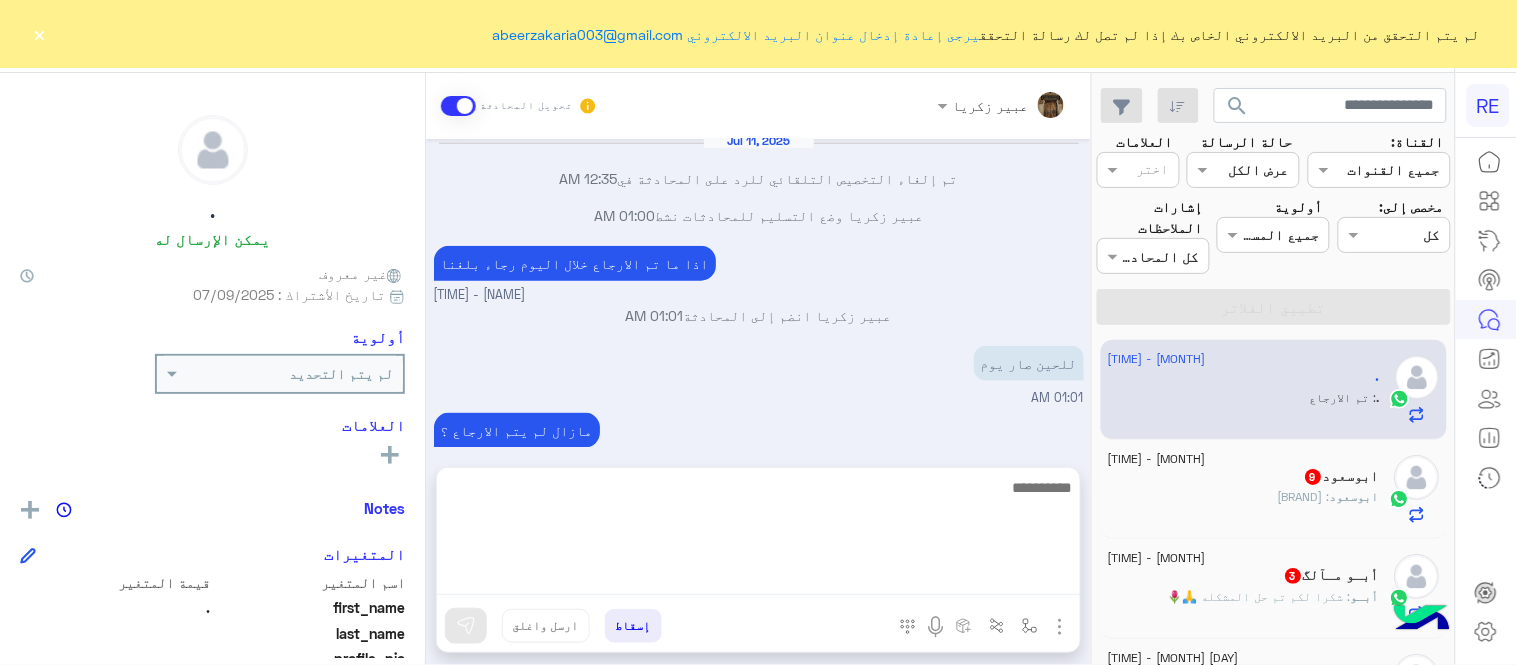 click at bounding box center [758, 535] 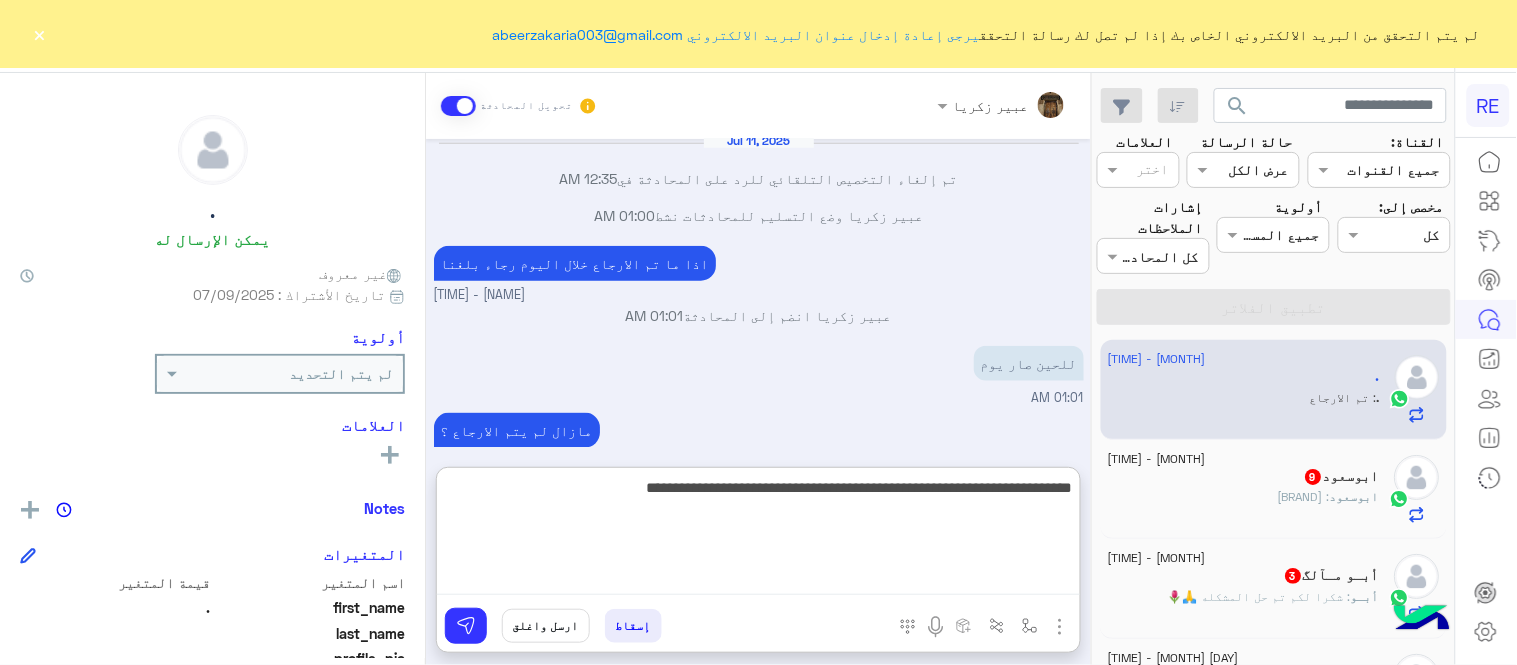 type on "**********" 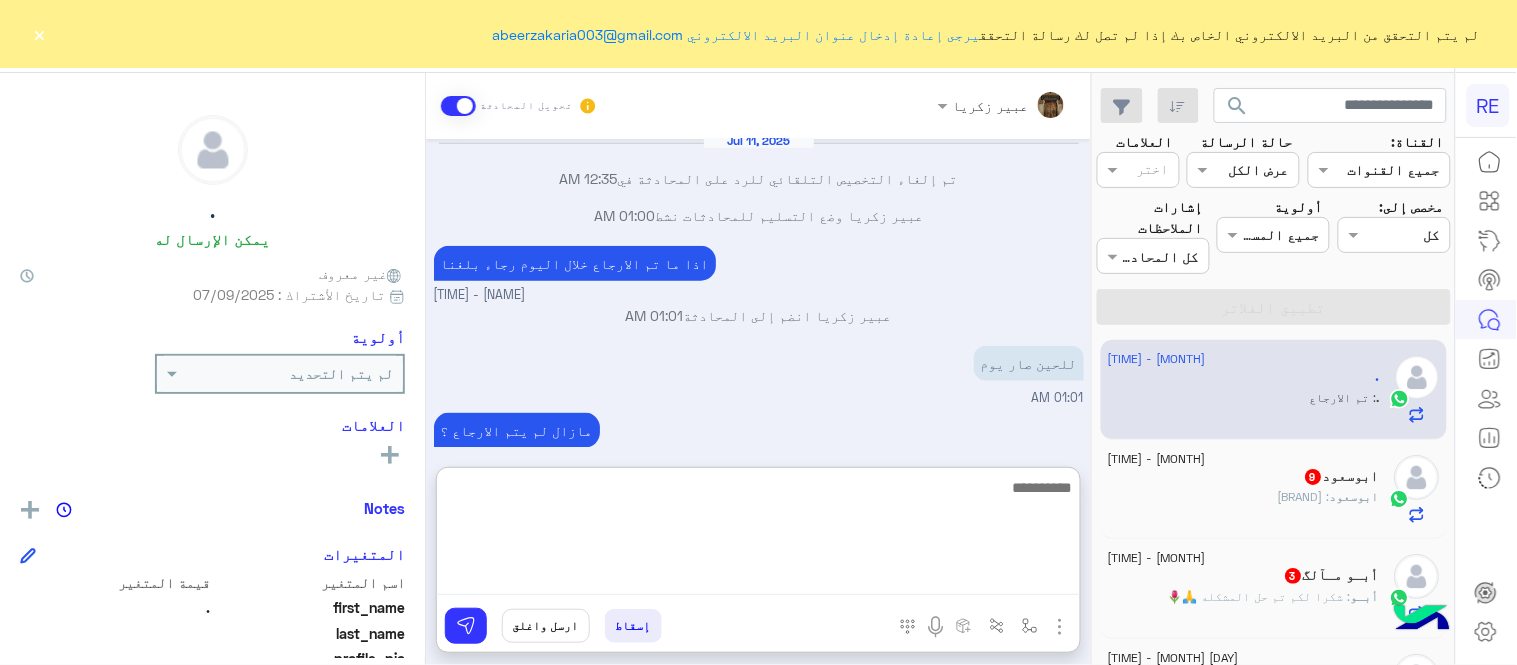 scroll, scrollTop: 673, scrollLeft: 0, axis: vertical 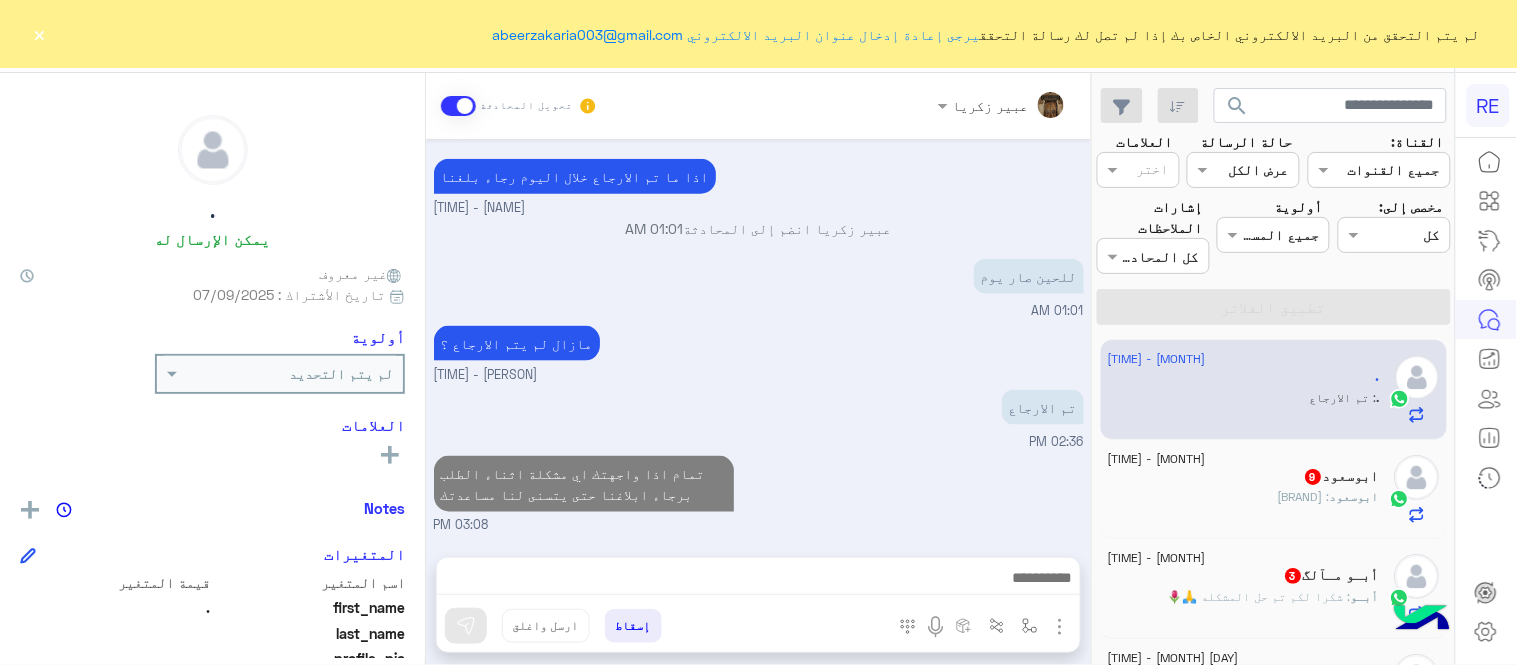 click on "ابوسعود : زي الستاريا" 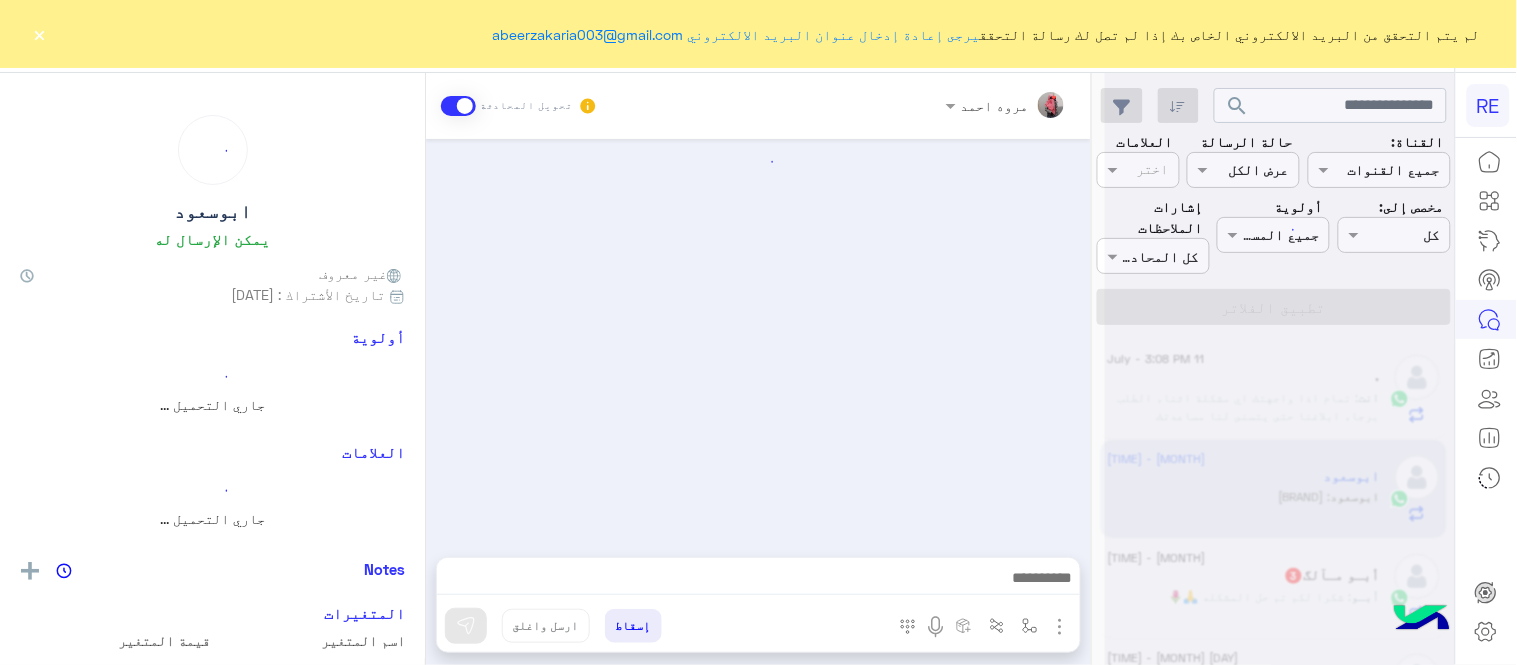 scroll, scrollTop: 314, scrollLeft: 0, axis: vertical 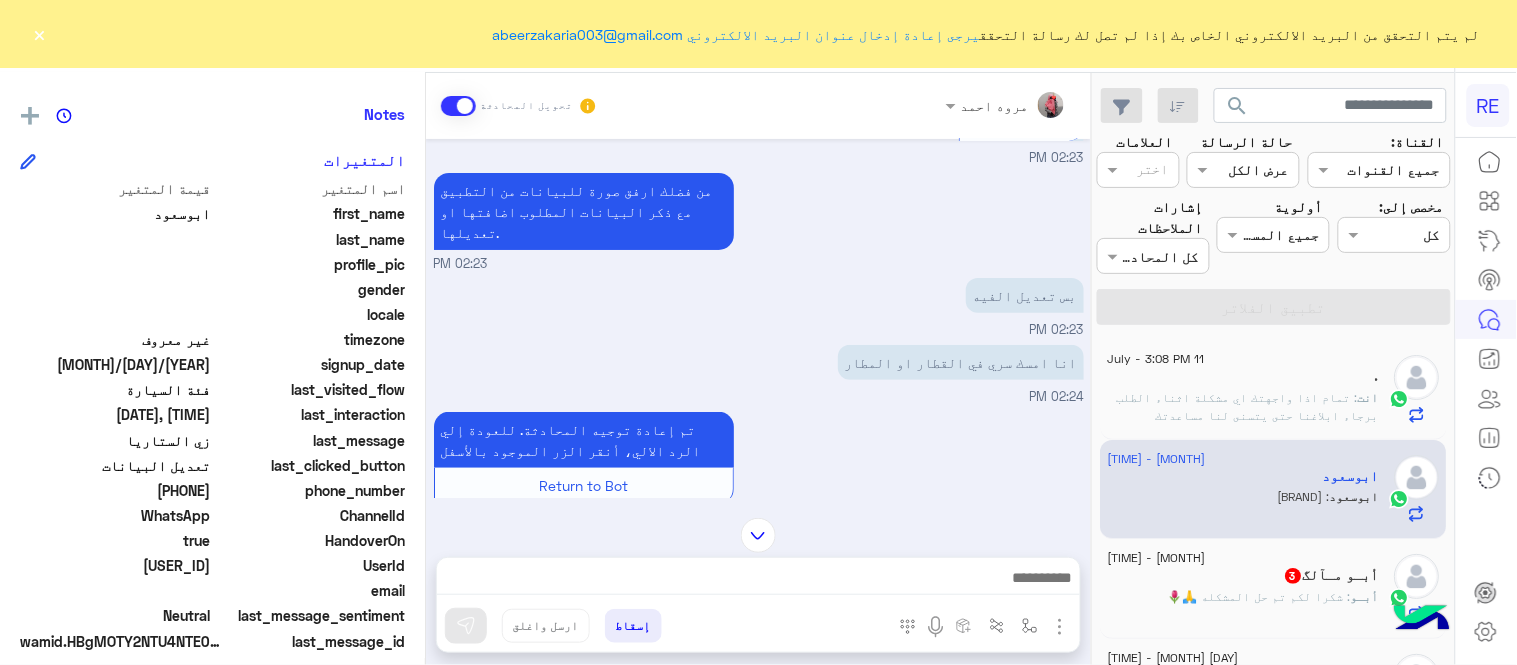 drag, startPoint x: 141, startPoint y: 491, endPoint x: 215, endPoint y: 502, distance: 74.8131 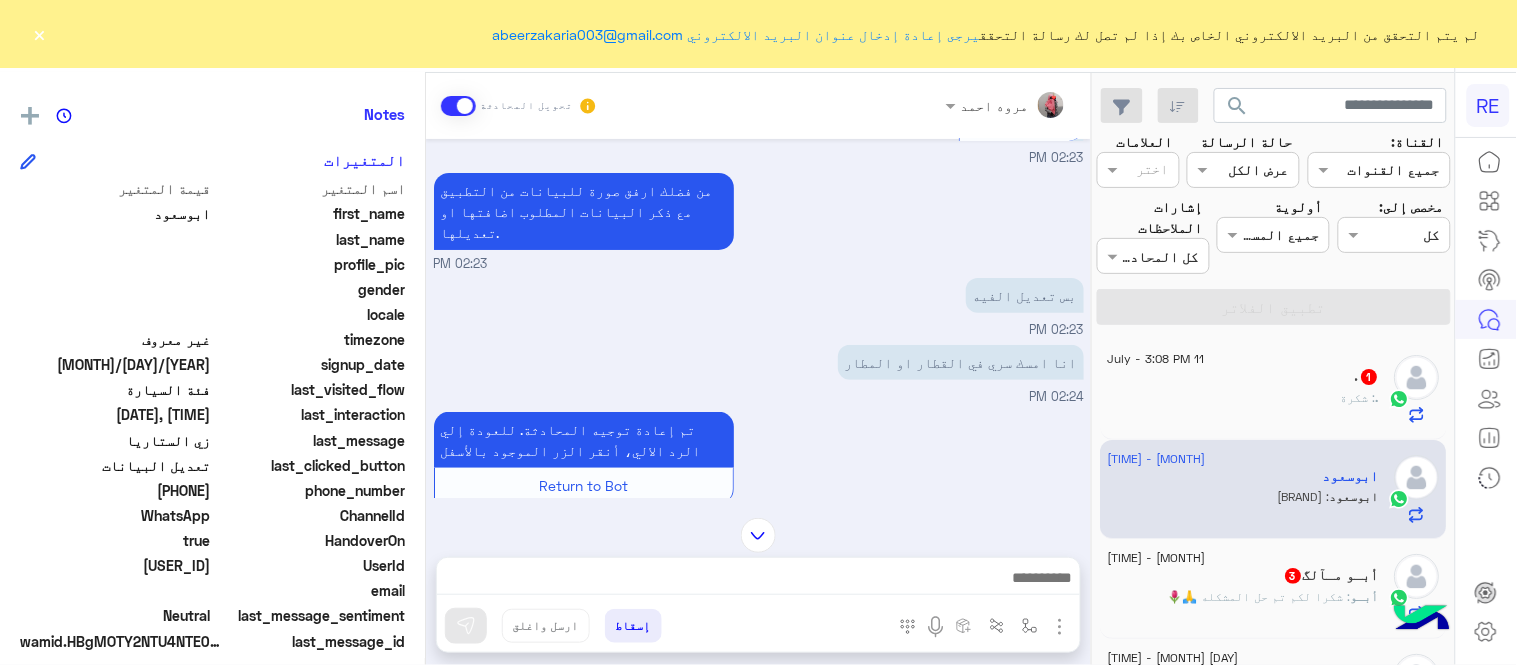 copy on "558514748" 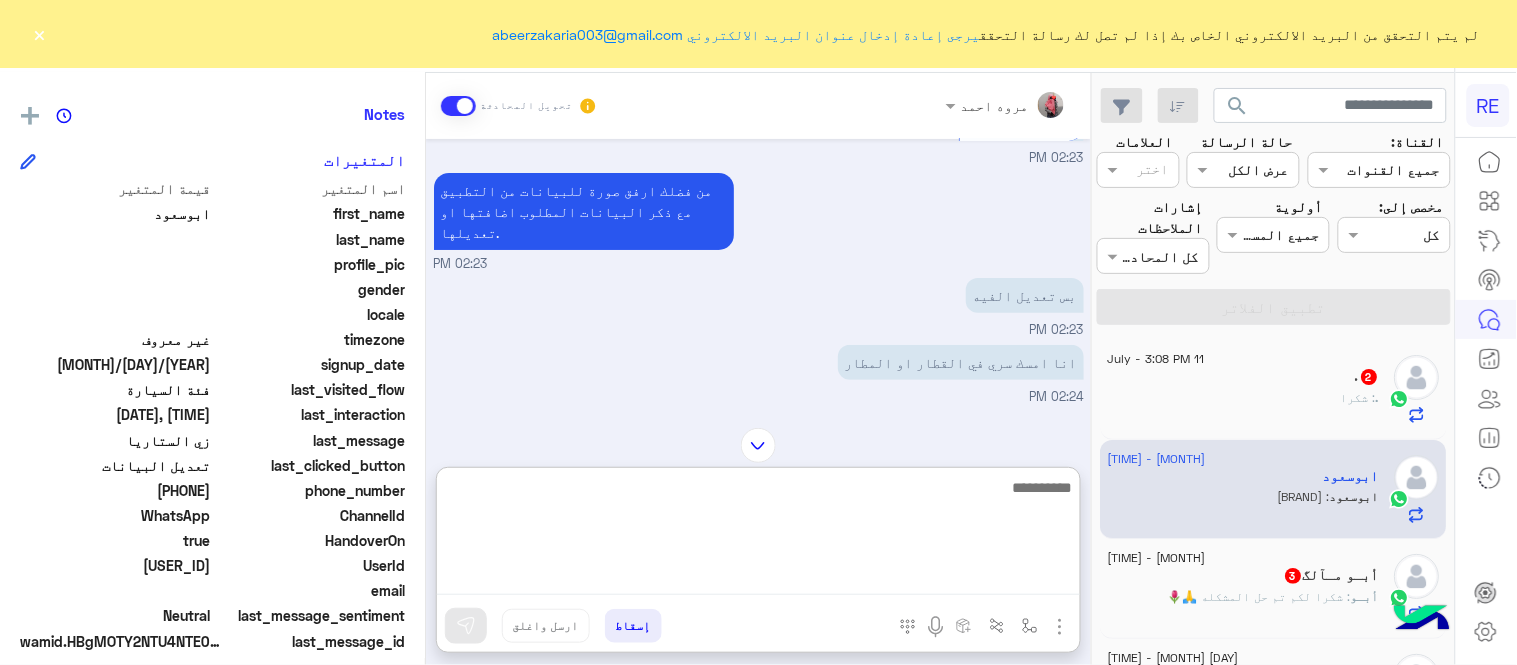 click at bounding box center [758, 535] 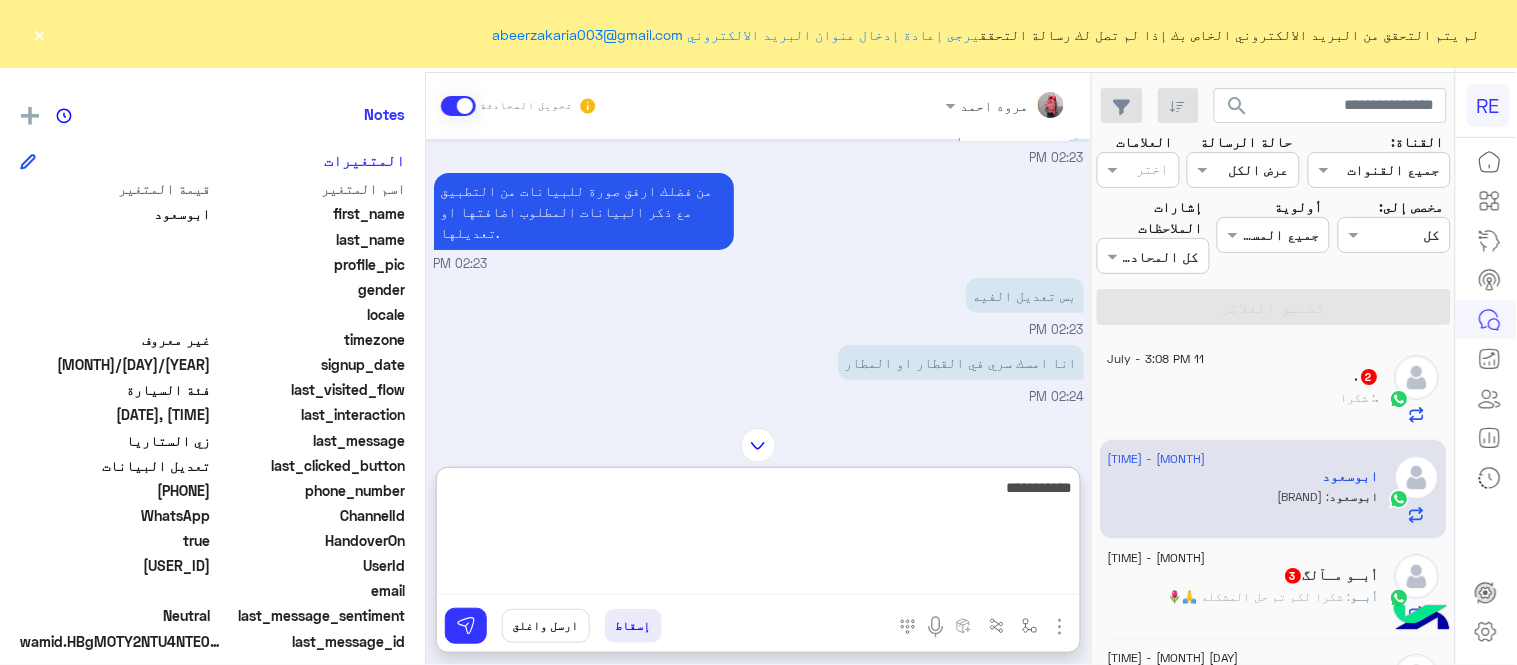 type on "**********" 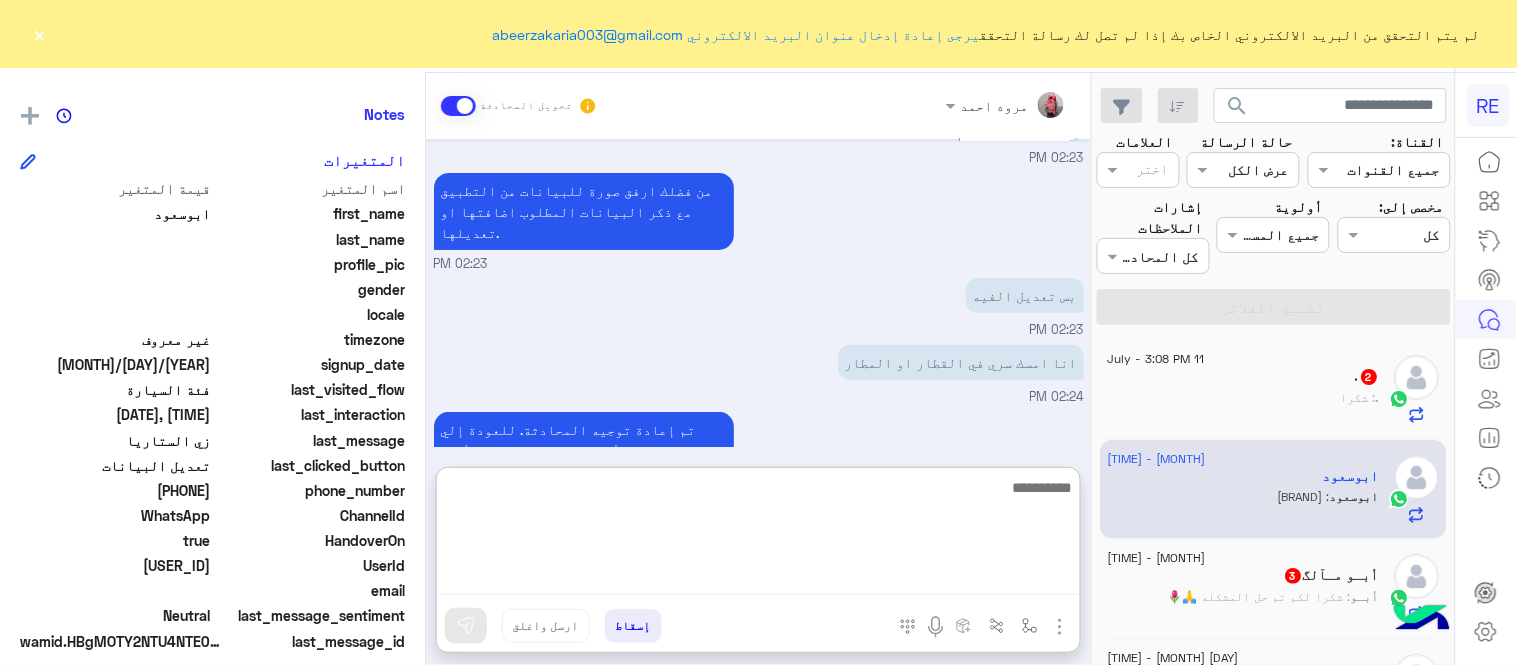 scroll, scrollTop: 468, scrollLeft: 0, axis: vertical 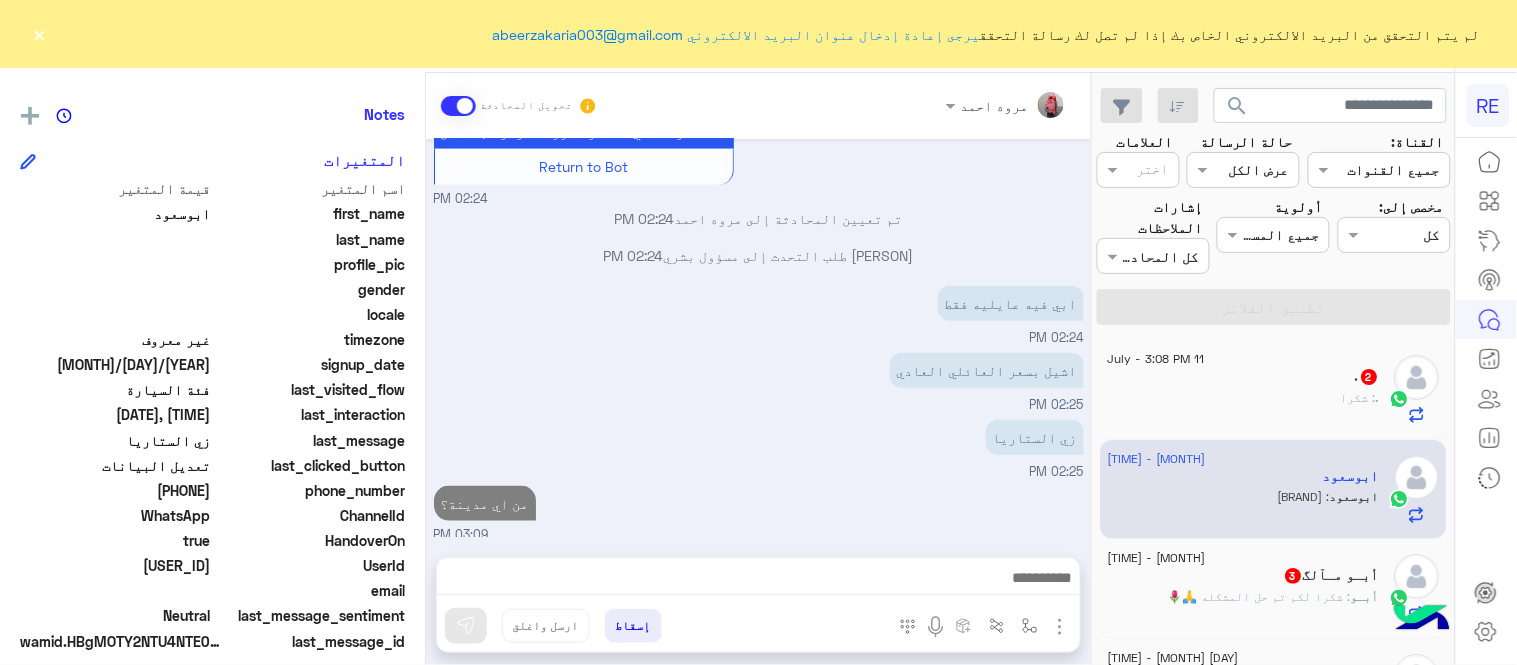 click on "[NAME] تحويل المحادثة     [MONTH] [DAY], [YEAR]   تعديل البيانات    [TIME]  من فضلك ارفق صورة للبيانات من التطبيق  مع ذكر البيانات المطلوب اضافتها او تعديلها.    [TIME]  بس تعديل الفيه   [TIME]  انا امسك سري في القطار او المطار   [TIME]  تم إعادة توجيه المحادثة. للعودة إلي الرد الالي، أنقر الزر الموجود بالأسفل  Return to Bot     [TIME]   تم تعيين المحادثة إلى [NAME]   [TIME]       [NAME]  طلب التحدث إلى مسؤول بشري   [TIME]      ابي فيه عايليه فقط   [TIME]  اشيل بسعر العائلي العادي   [TIME]  زي الستاريا   [TIME]  من اي مدينة؟   [TIME]   إسقاط   ارسل واغلق" at bounding box center [758, 373] 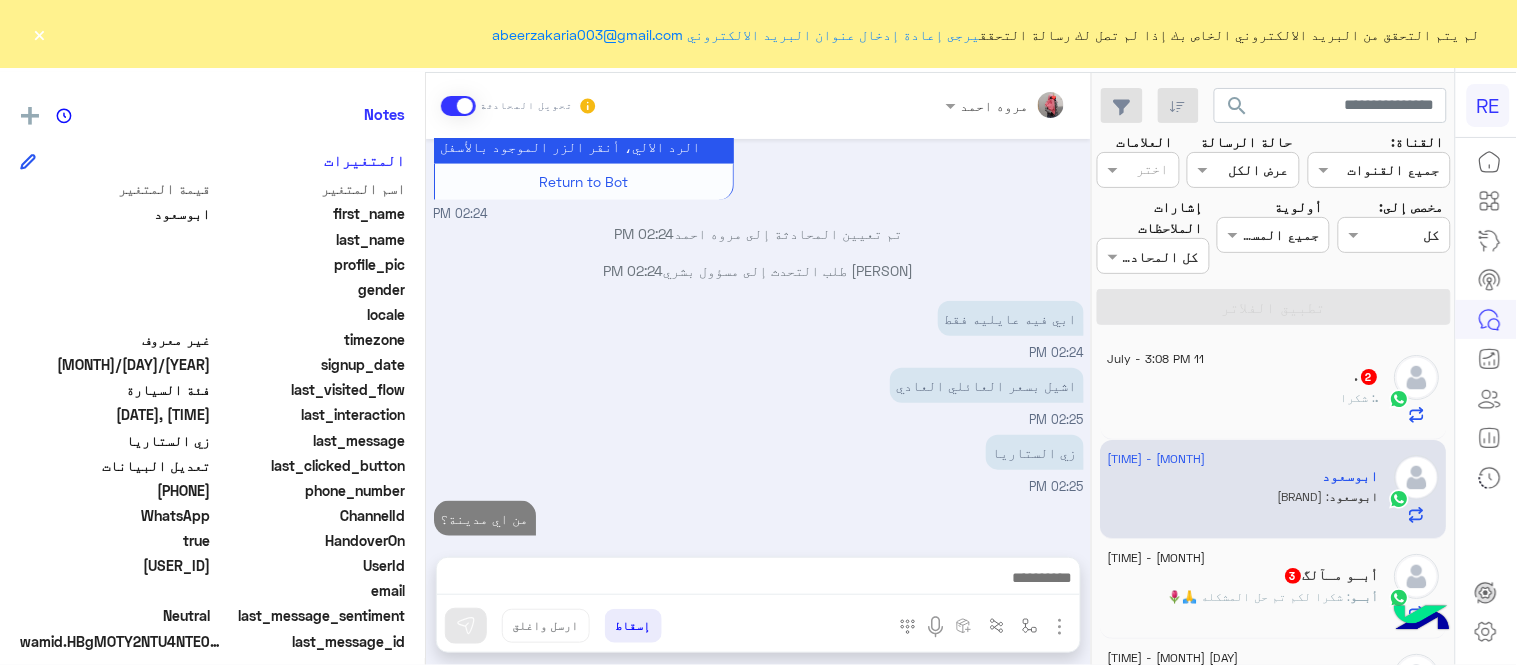 scroll, scrollTop: 414, scrollLeft: 0, axis: vertical 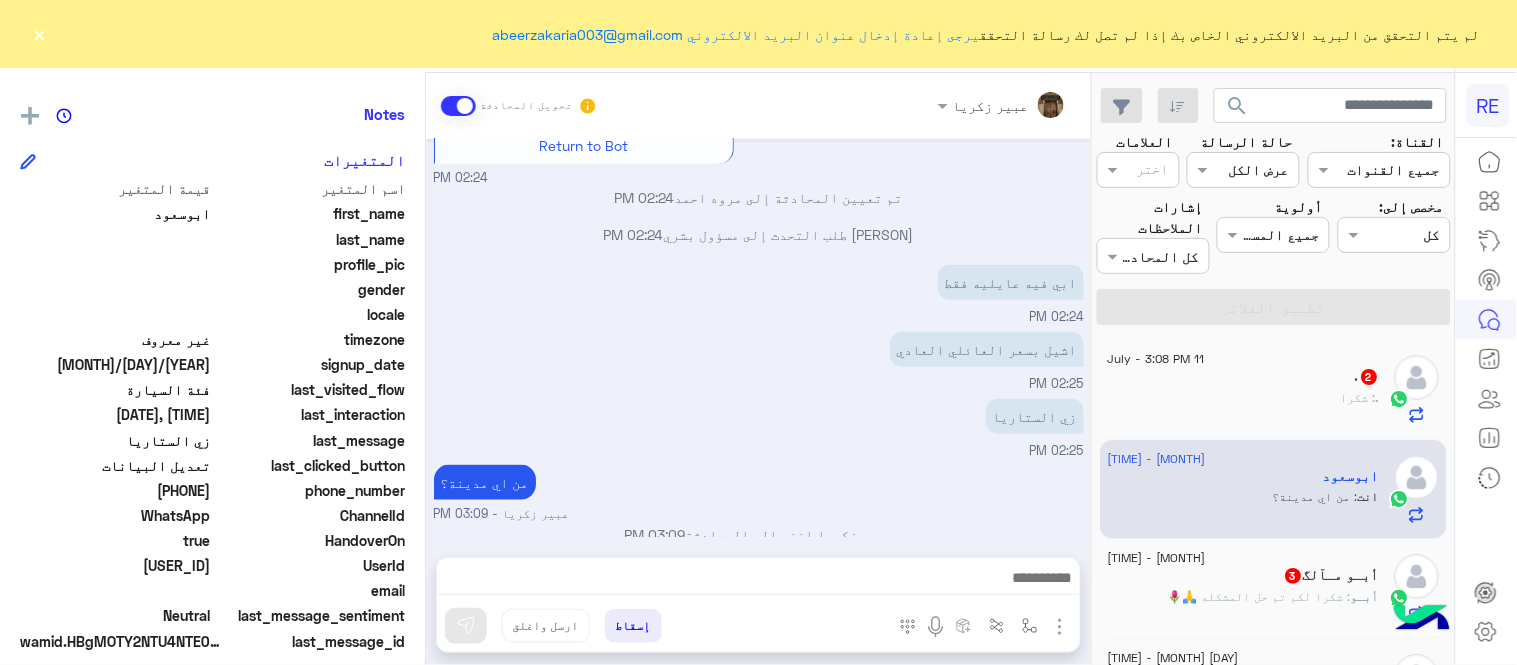 click on ".   2" 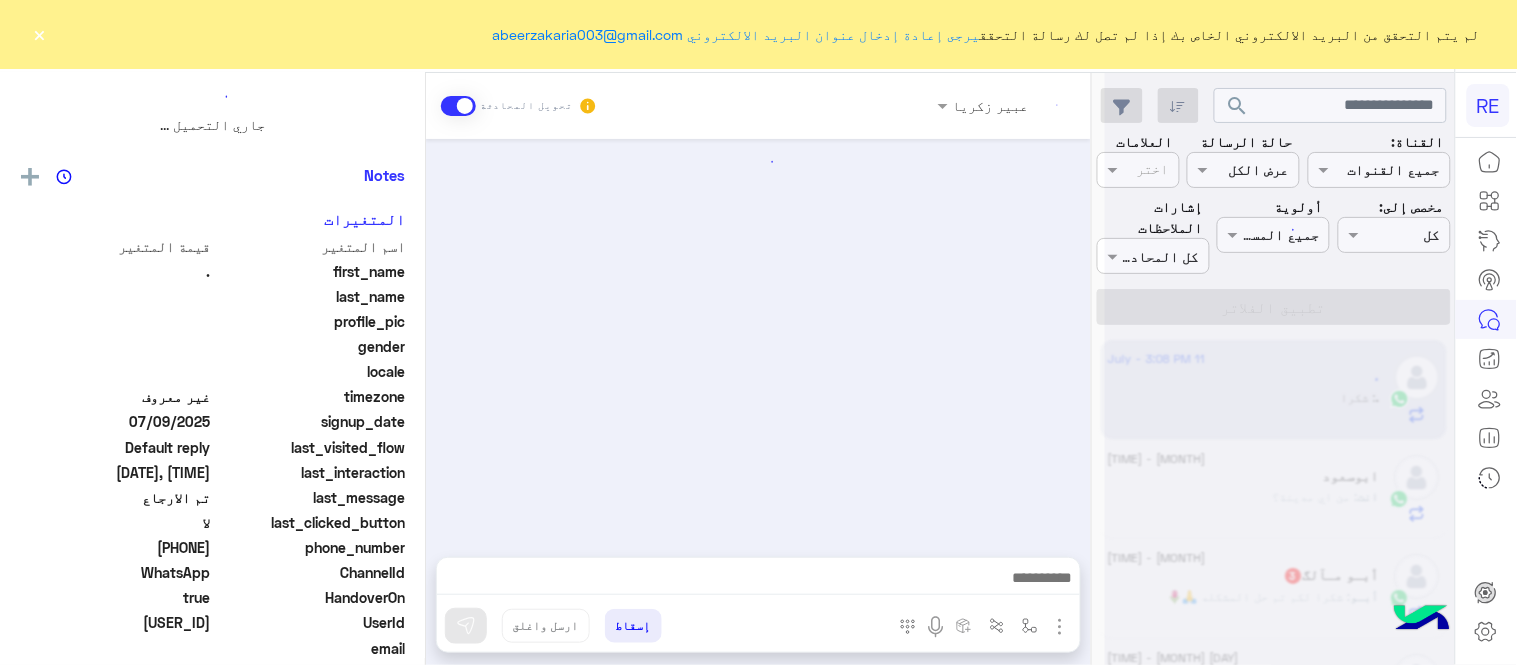 scroll, scrollTop: 0, scrollLeft: 0, axis: both 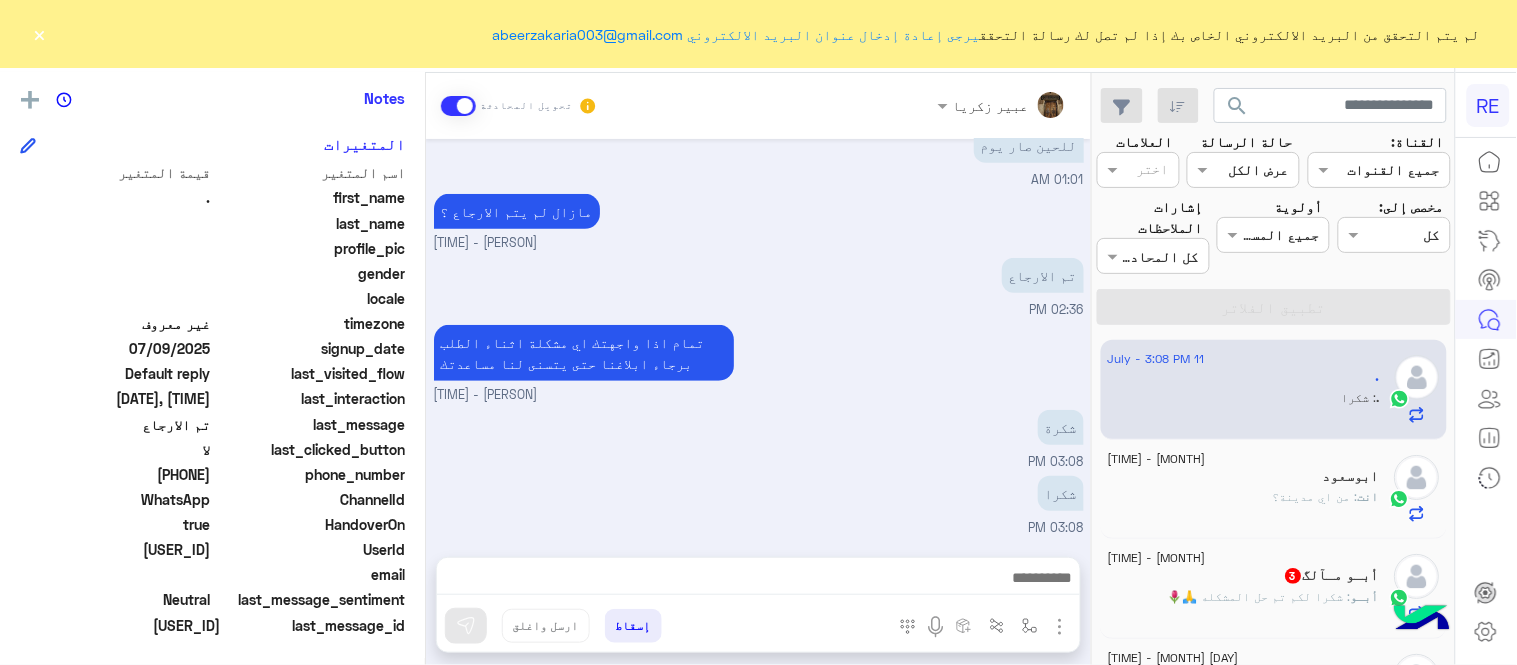 click on ": شكرا لكم تم حل المشكله 🙏🌷" 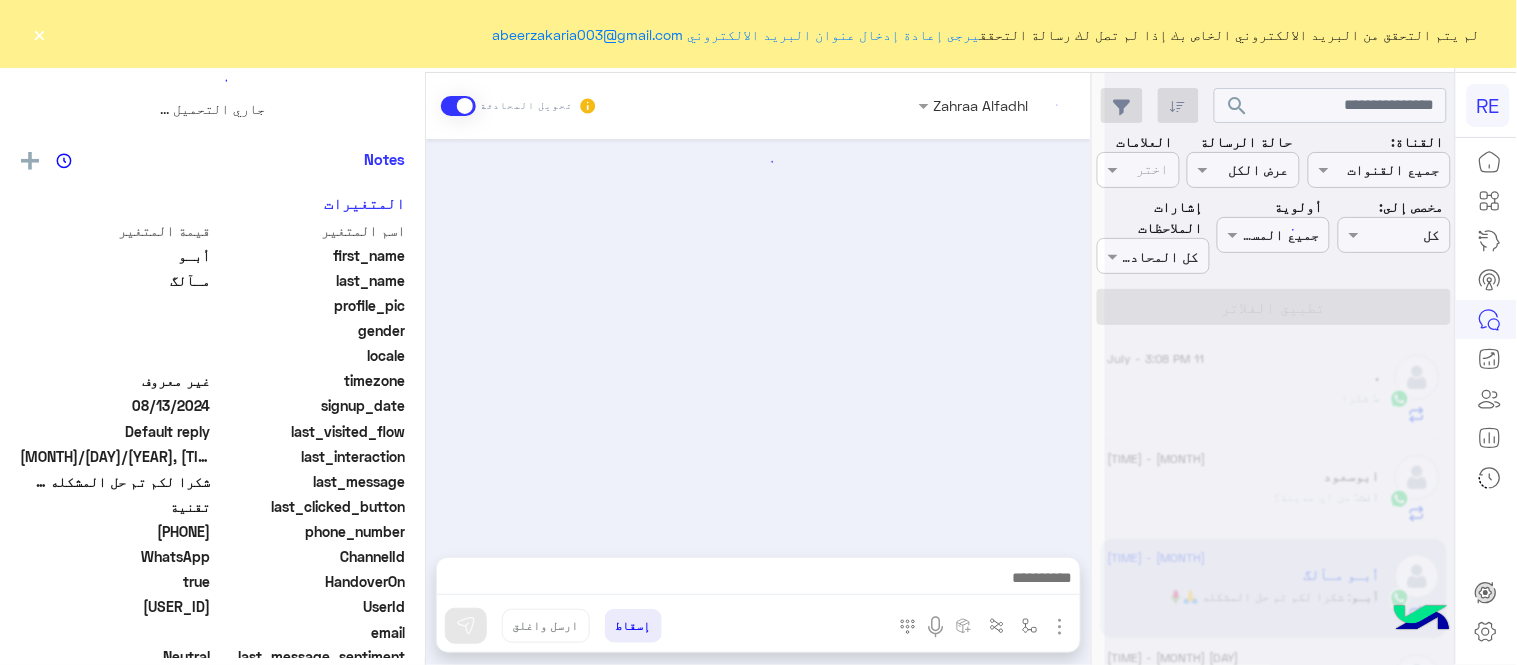 scroll, scrollTop: 0, scrollLeft: 0, axis: both 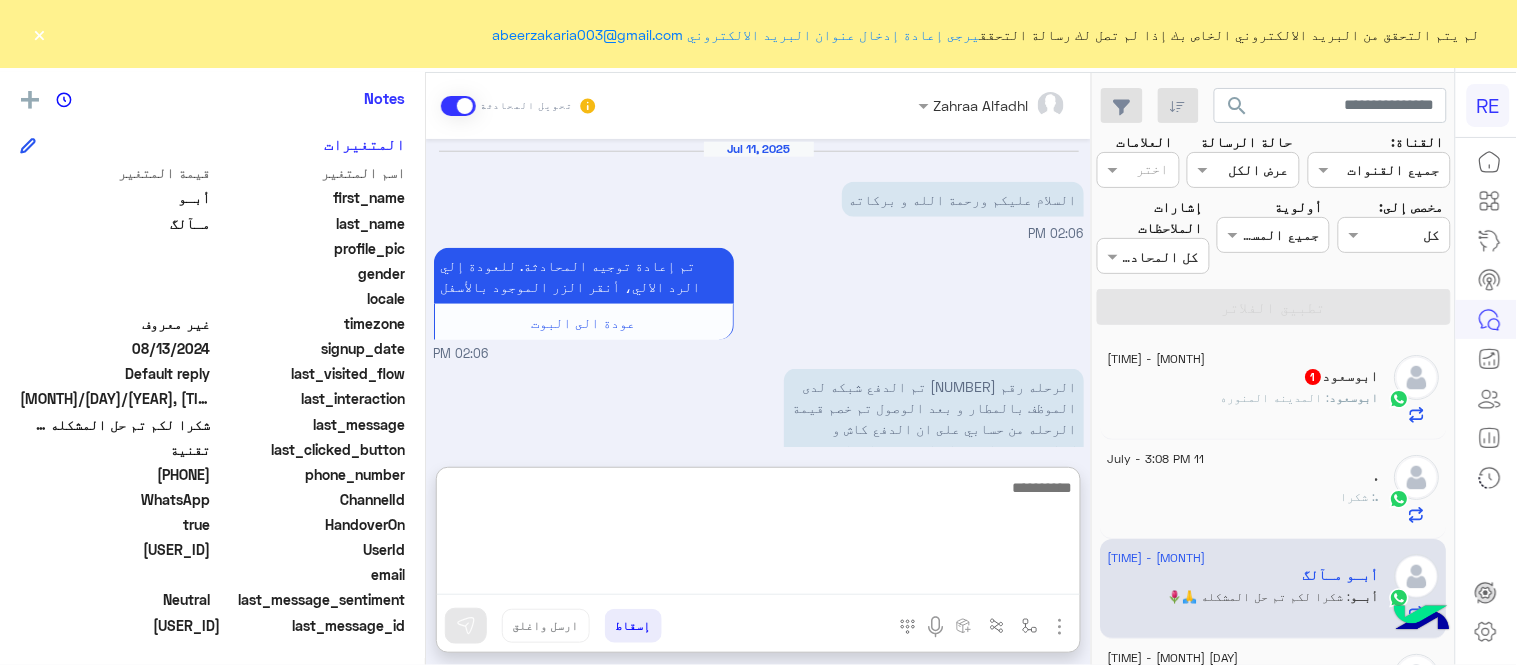 click at bounding box center [758, 535] 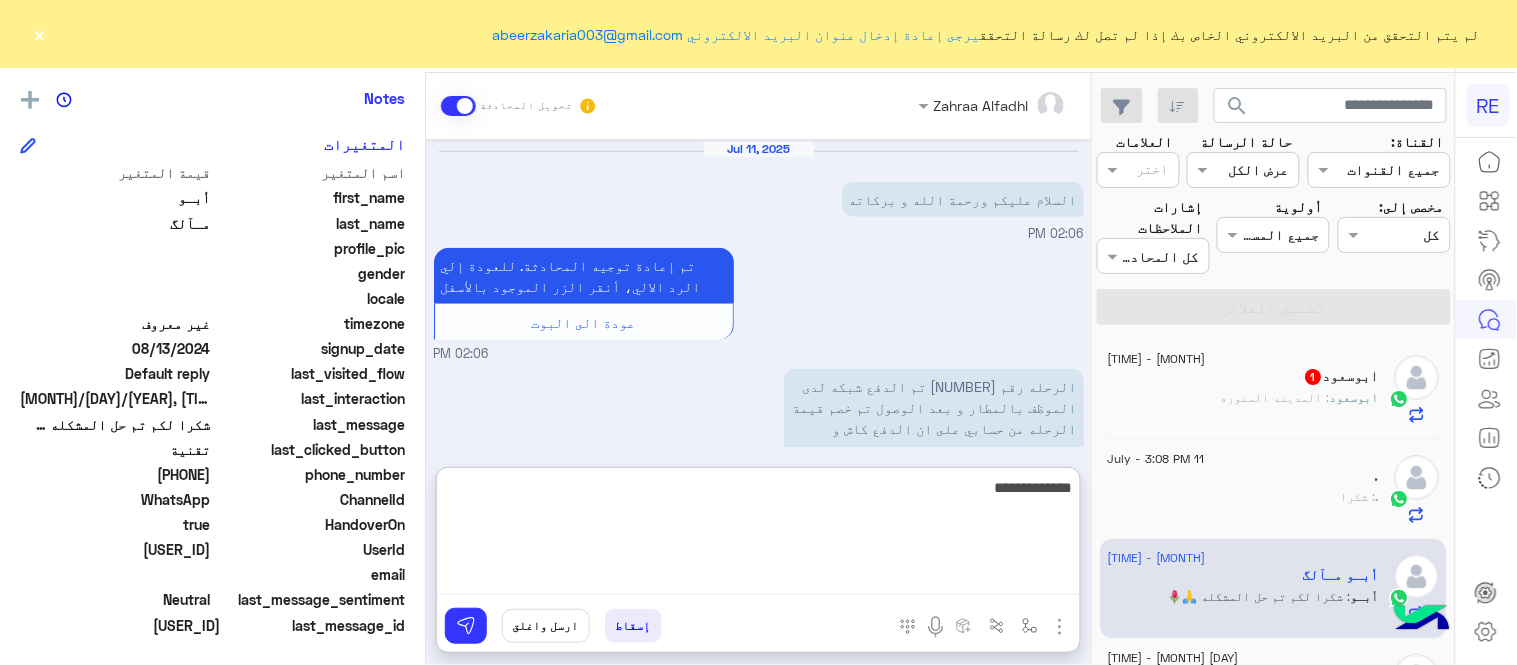 type on "**********" 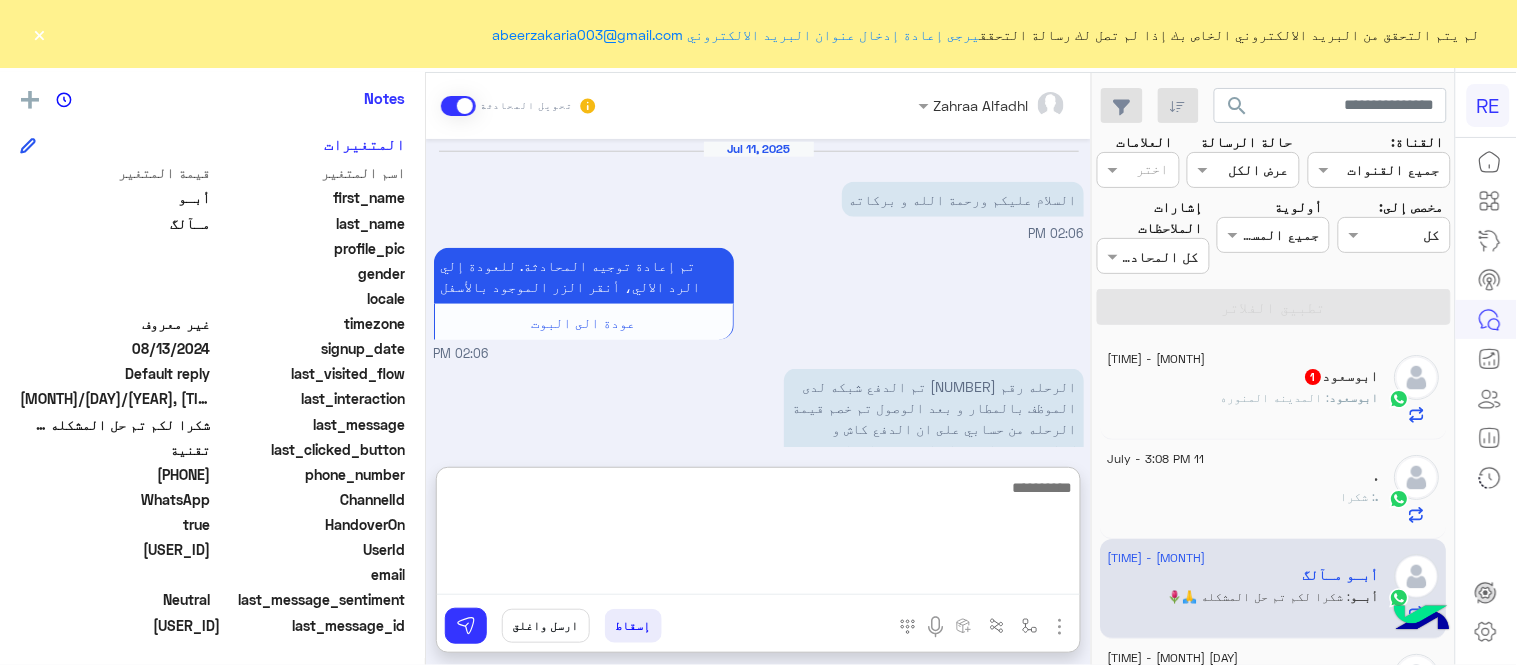 scroll, scrollTop: 662, scrollLeft: 0, axis: vertical 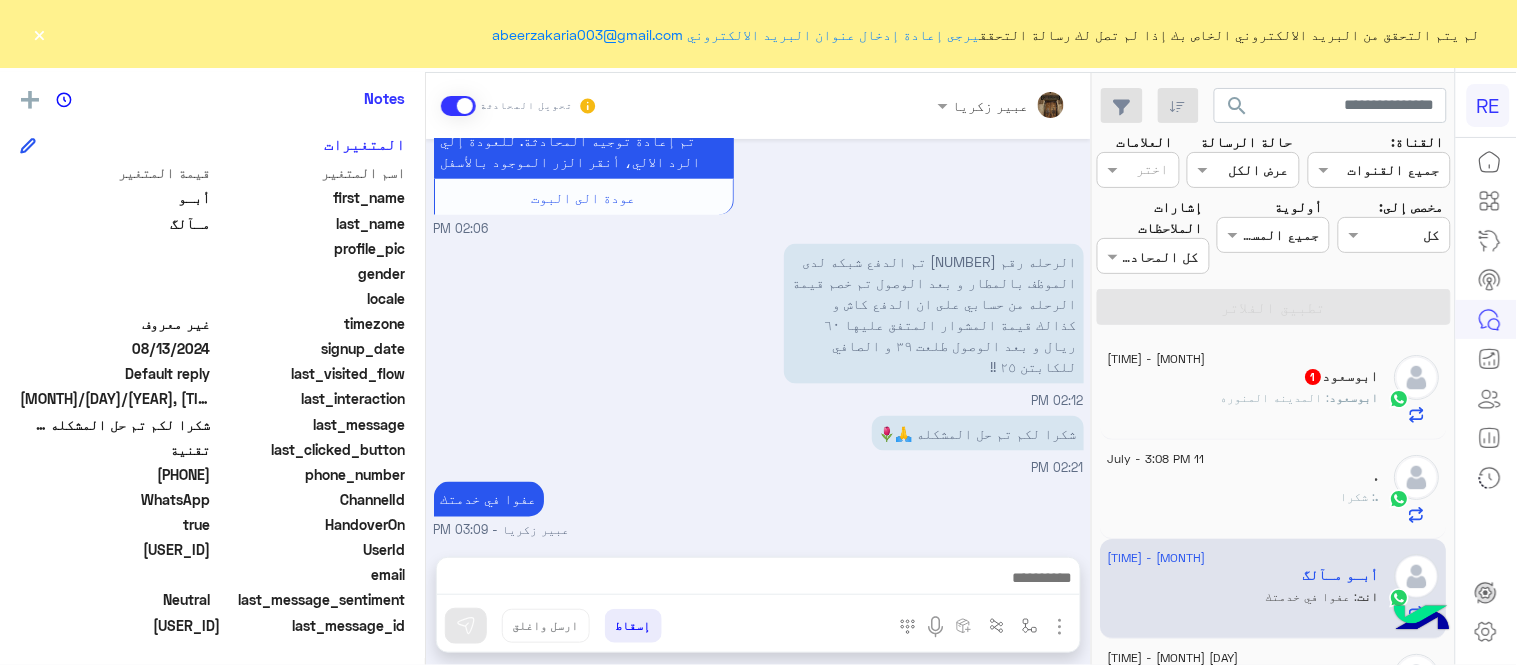 click on "[PERSON] : [CITY]" 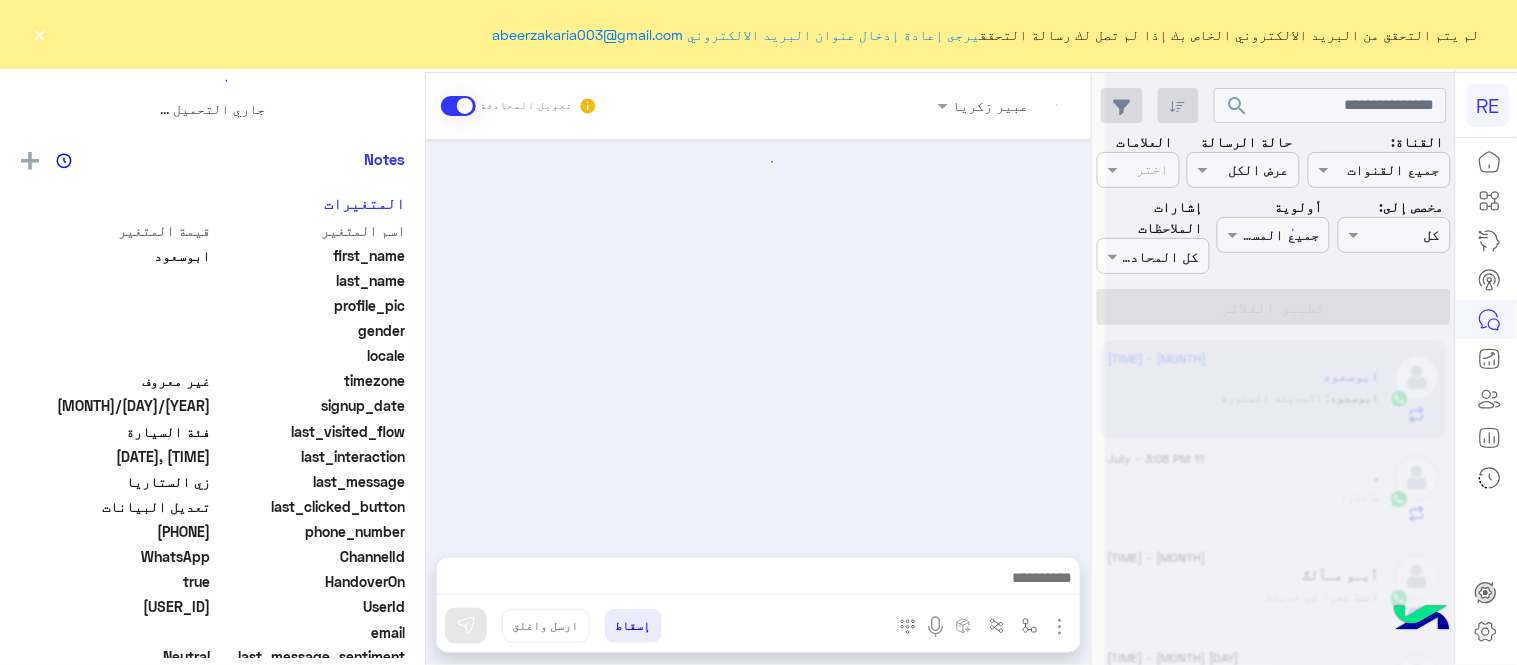 scroll, scrollTop: 0, scrollLeft: 0, axis: both 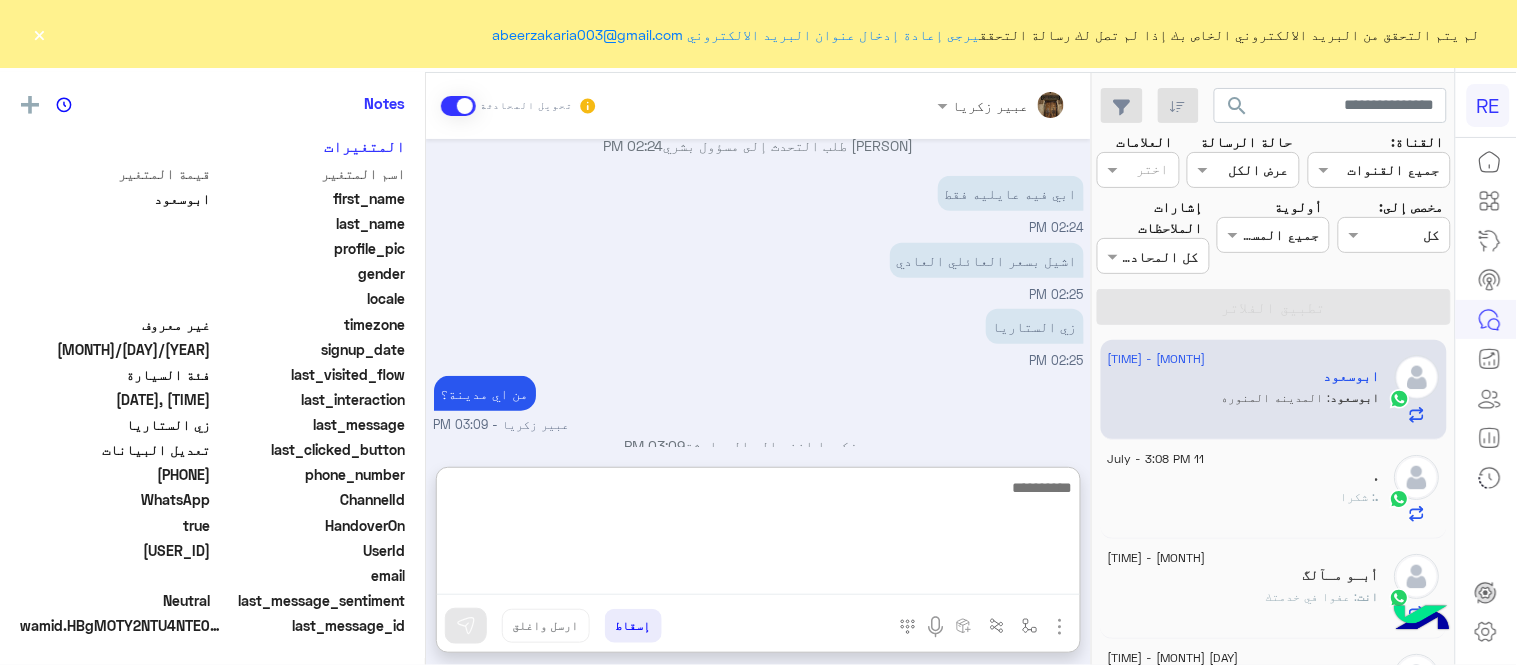 click at bounding box center (758, 535) 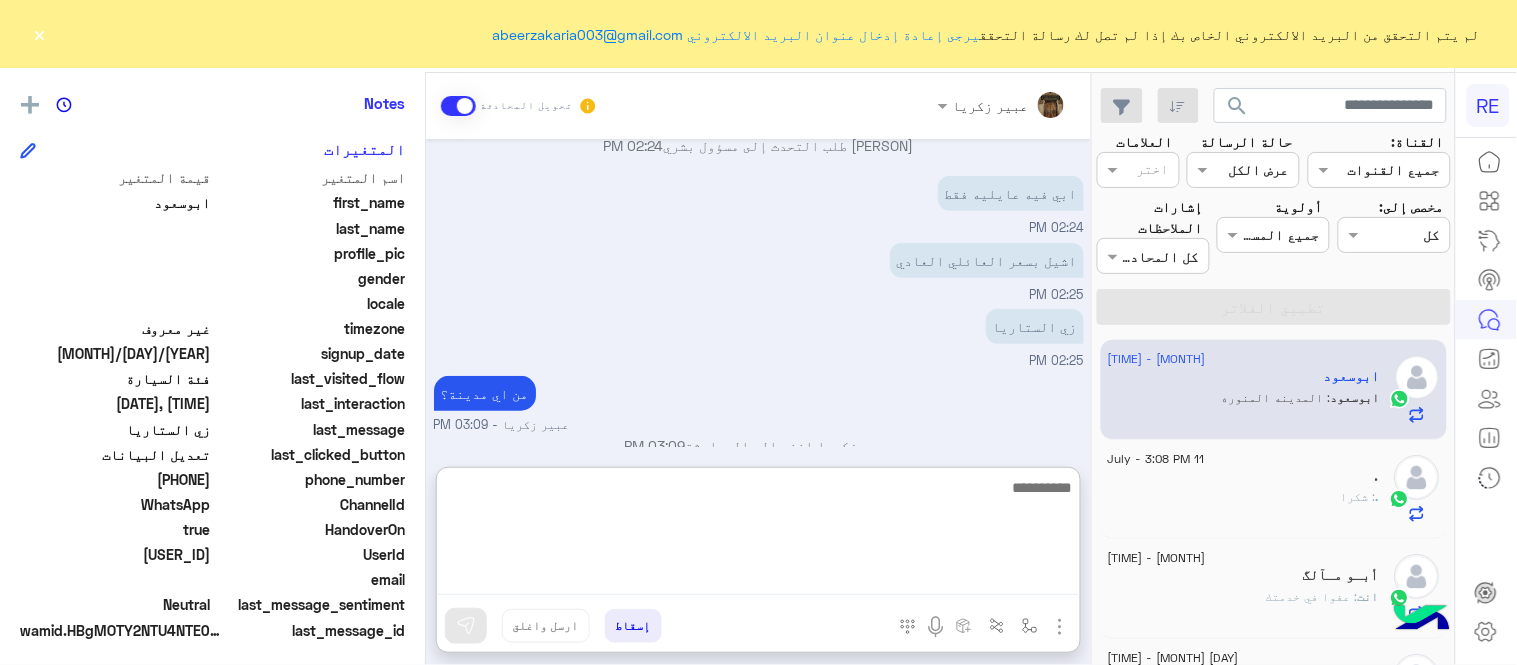 scroll, scrollTop: 410, scrollLeft: 0, axis: vertical 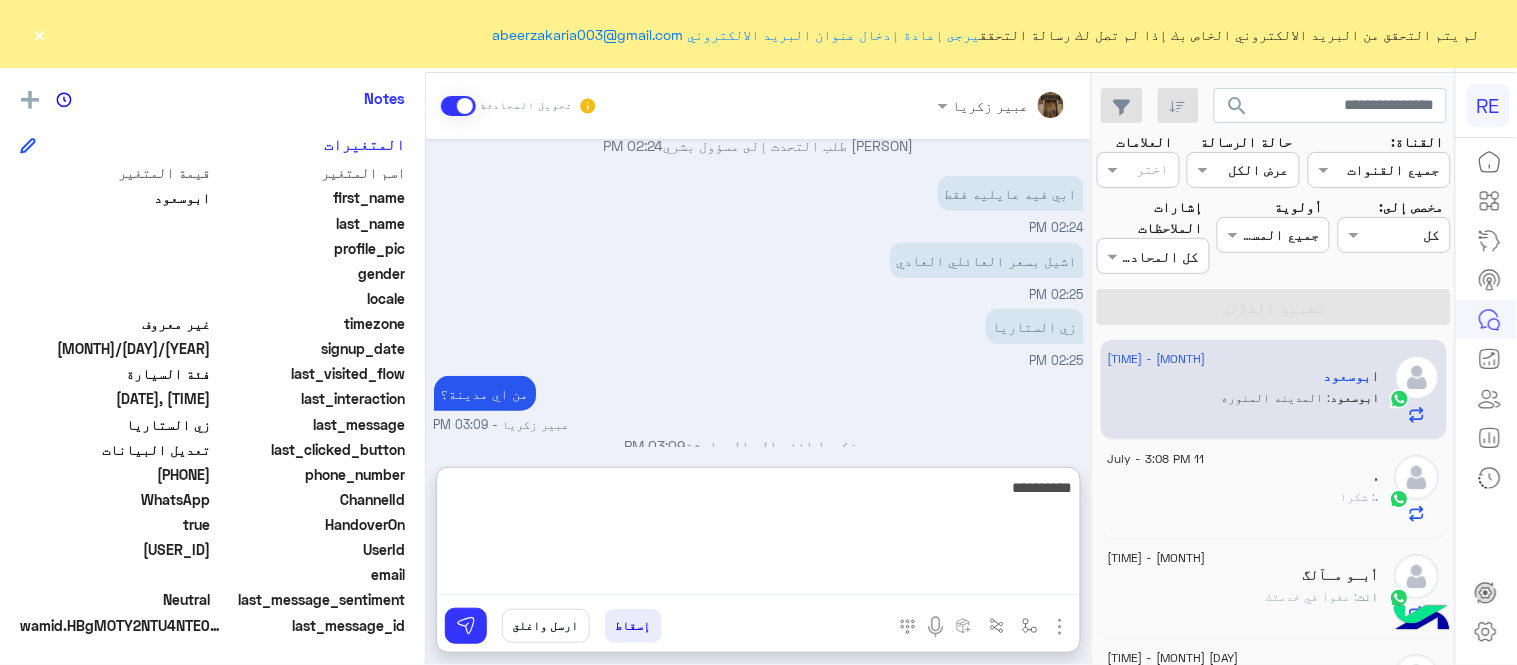 type on "**********" 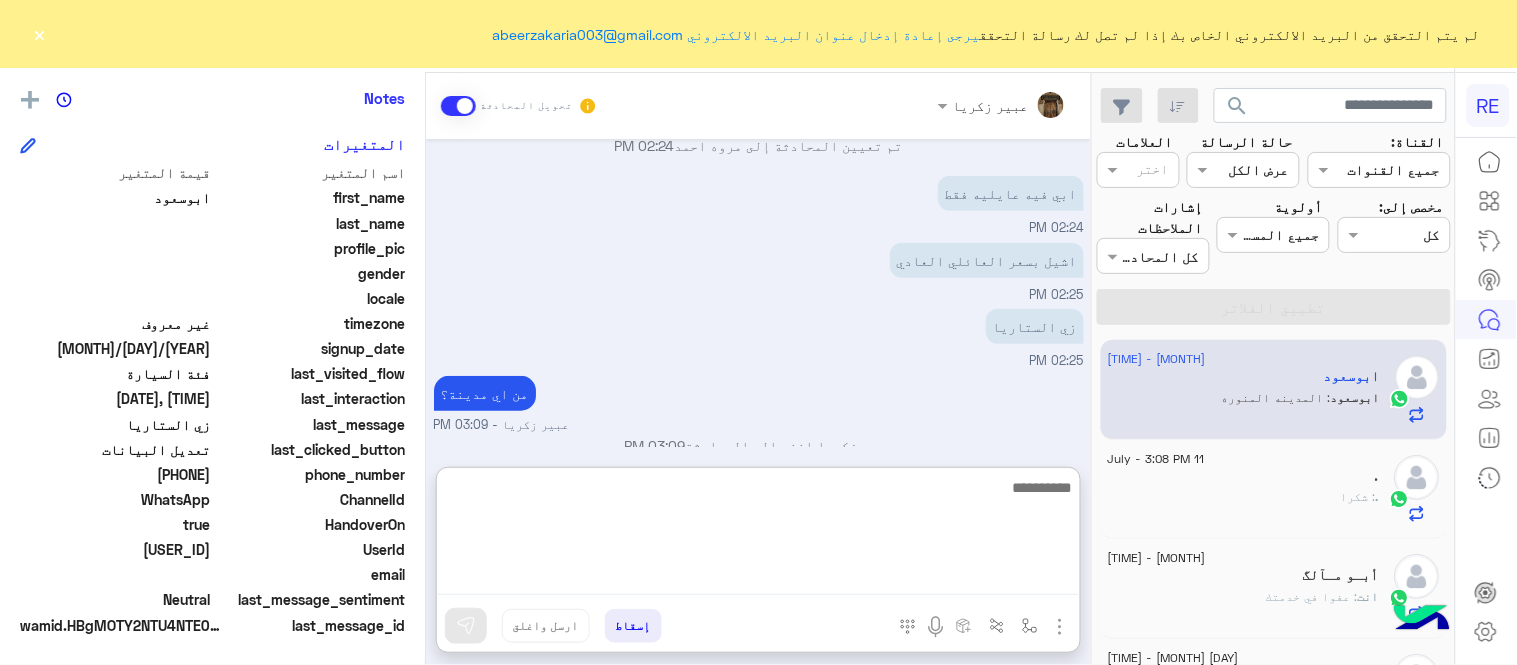 scroll, scrollTop: 416, scrollLeft: 0, axis: vertical 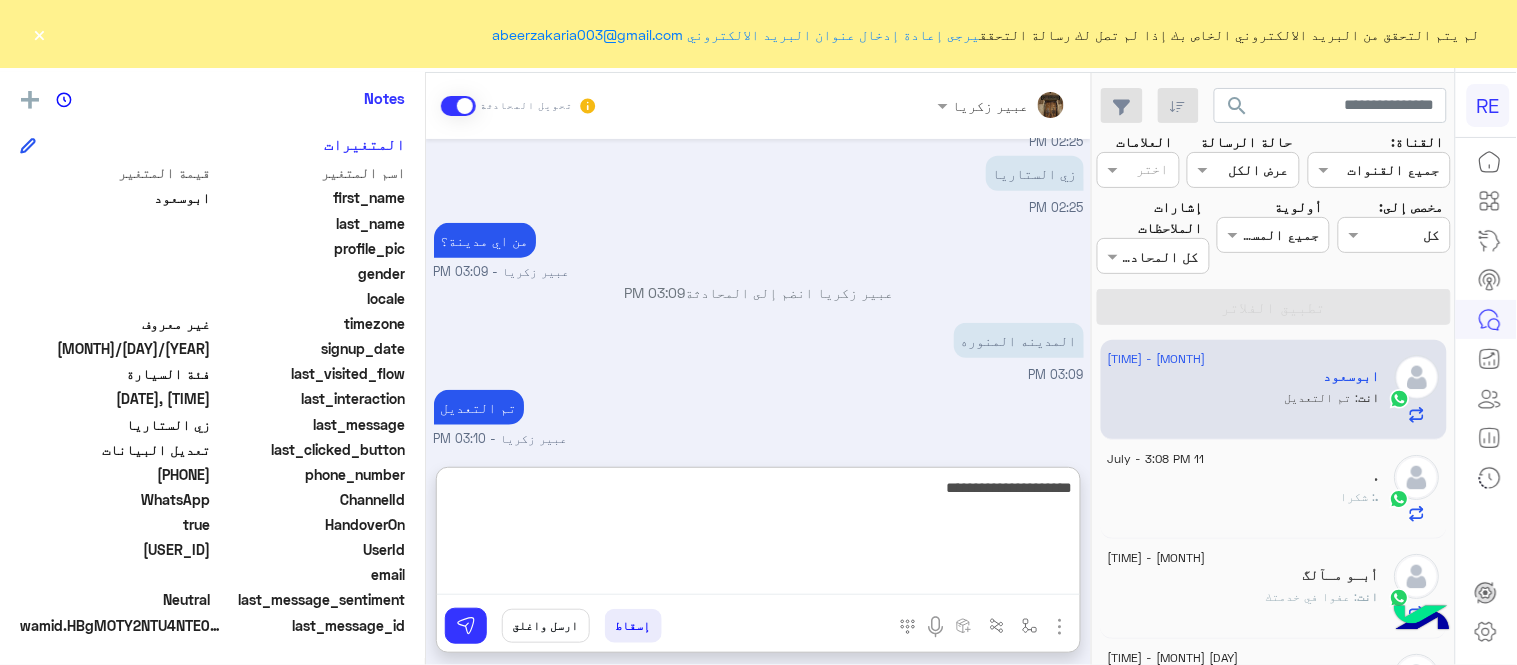type on "**********" 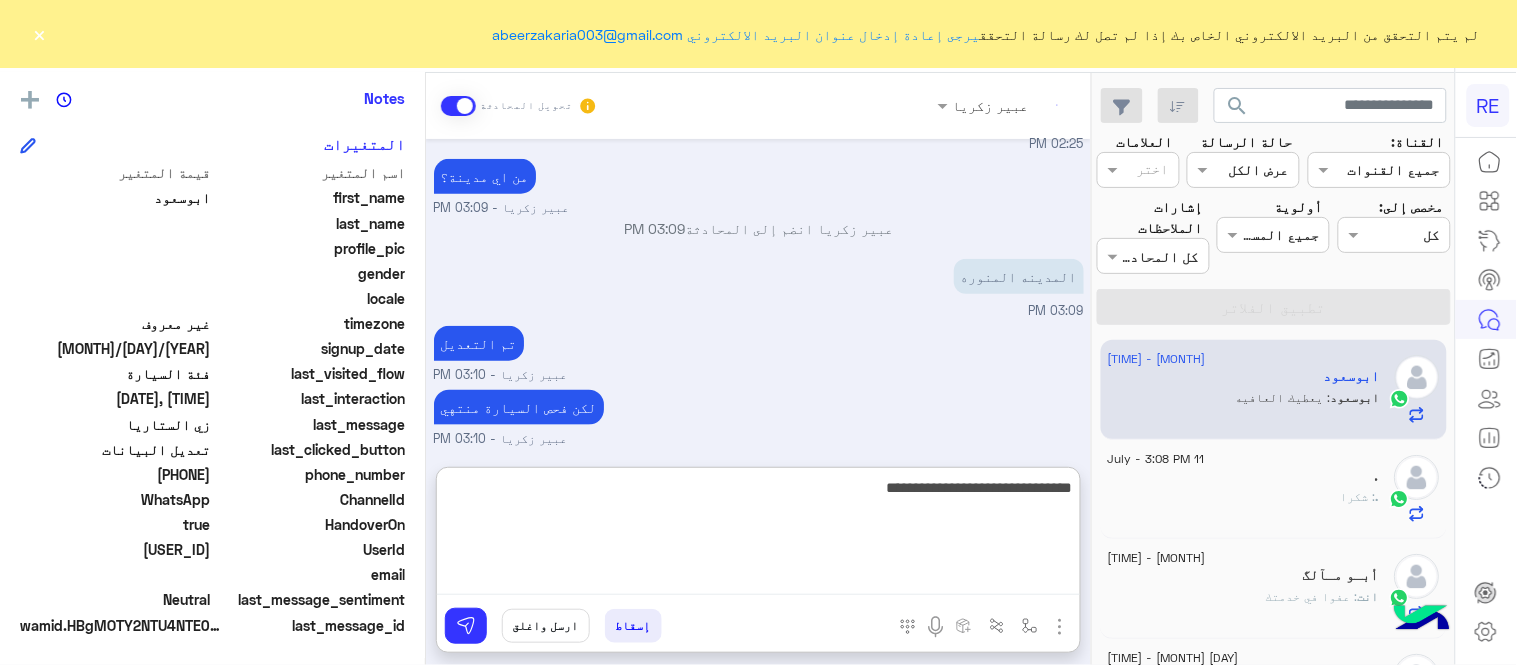 scroll, scrollTop: 546, scrollLeft: 0, axis: vertical 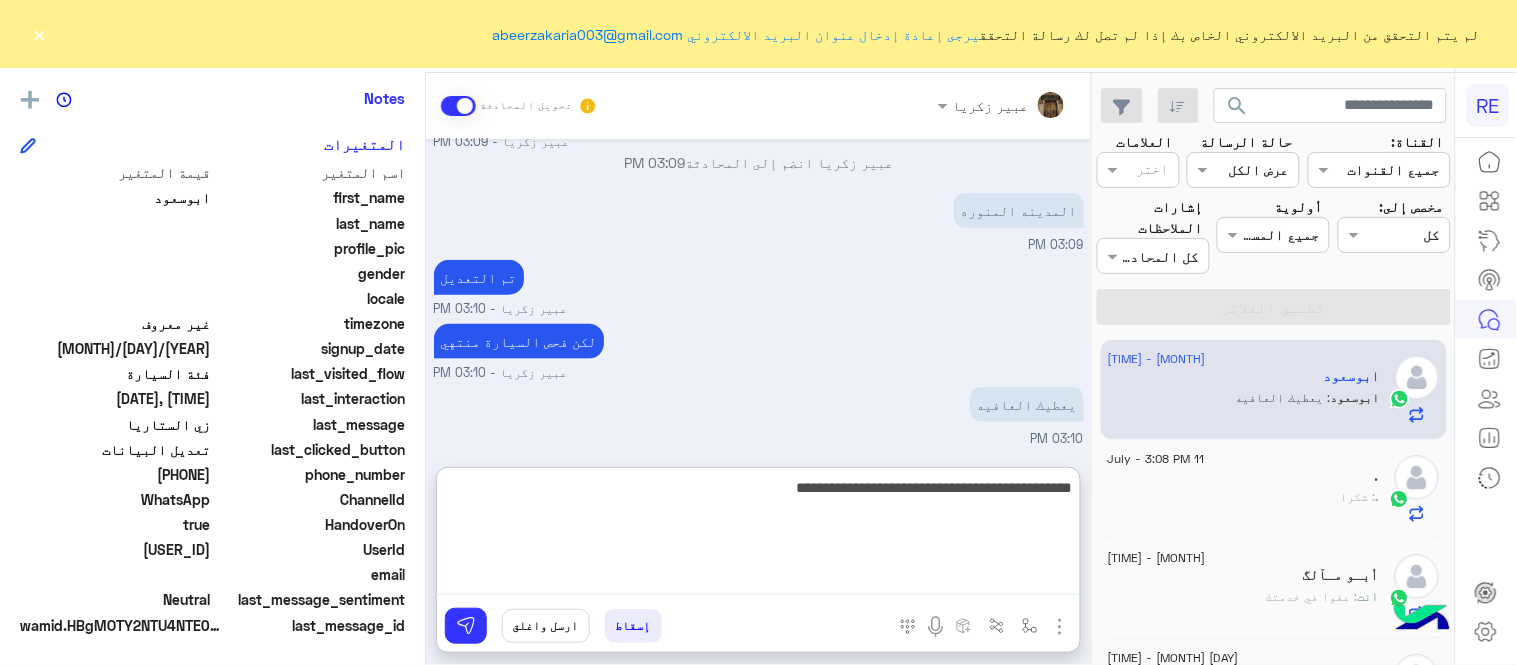 type on "**********" 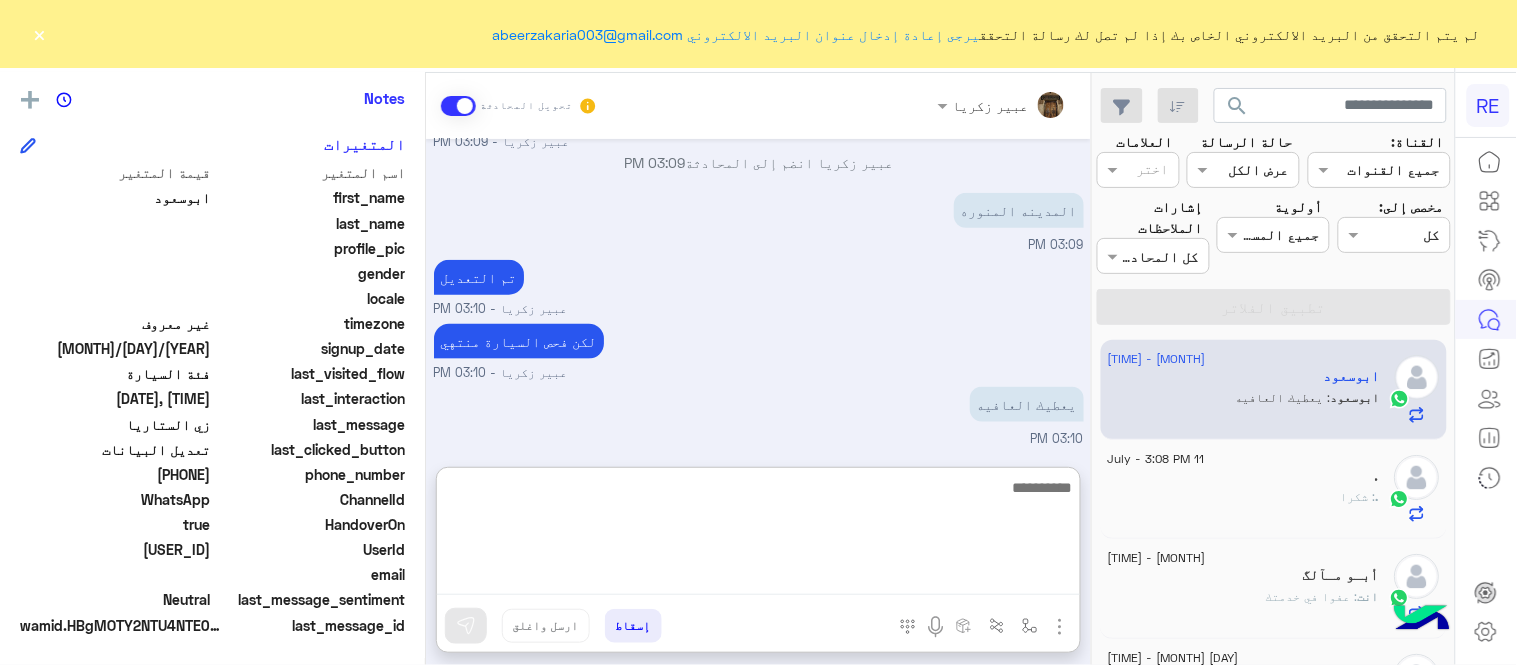 scroll, scrollTop: 631, scrollLeft: 0, axis: vertical 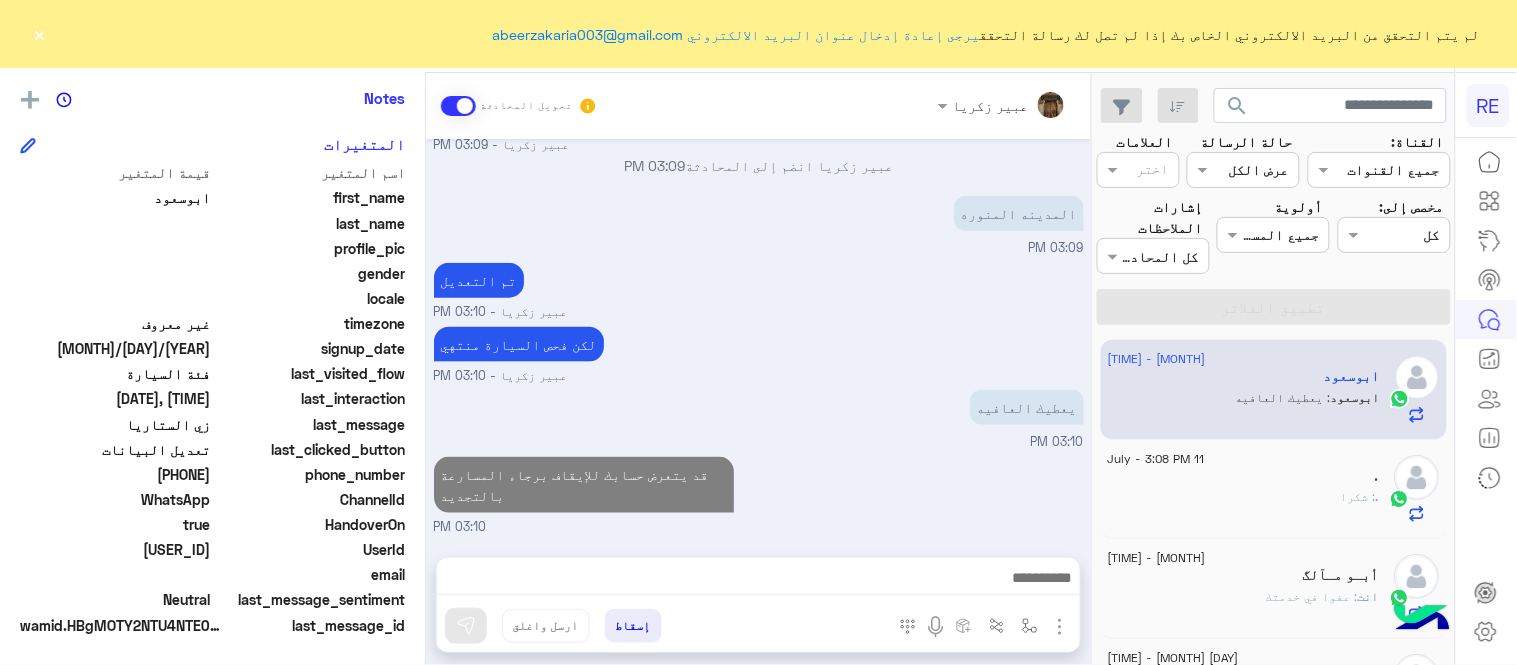 click on "[MONTH] [DAY], [YEAR]  انا امسك سري في القطار او المطار   [TIME]  تم إعادة توجيه المحادثة. للعودة إلي الرد الالي، أنقر الزر الموجود بالأسفل  Return to Bot     [TIME]   تم تعيين المحادثة إلى [PERSON]   [TIME]       [PERSON]  طلب التحدث إلى مسؤول بشري   [TIME]      ابي فيه عايليه فقط   [TIME]  اشيل بسعر العائلي العادي   [TIME]  زي الستاريا   [TIME]  من اي مدينة؟  [PERSON] -  [TIME]   [PERSON] انضم إلى المحادثة   [TIME]      [CITY]   [TIME]  تم التعديل  [PERSON] -  [TIME]  لكن فحص السيارة منتهي  [PERSON] -  [TIME]  يعطيك العافيه   [TIME]  قد يتعرض حسابك للإيقاف برجاء المسارعة بالتجديد   [TIME]" at bounding box center [758, 338] 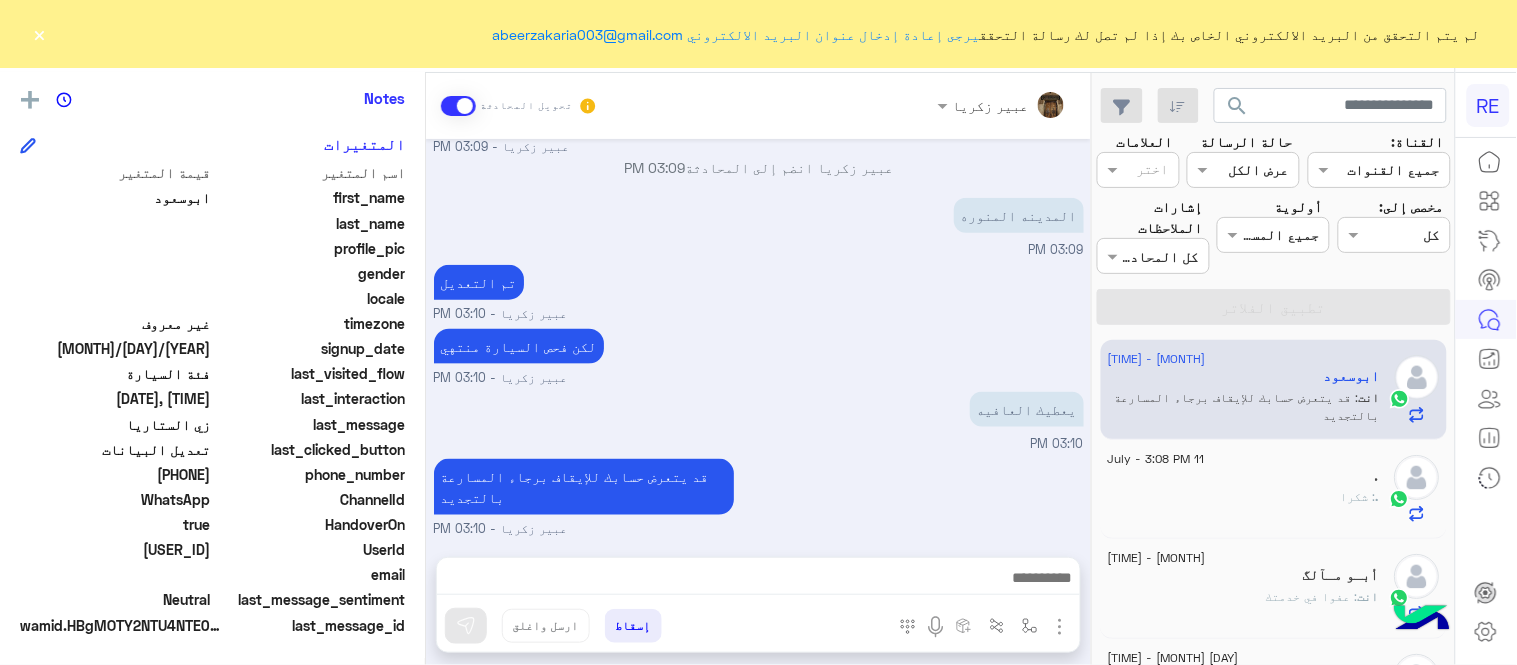 click on "×" 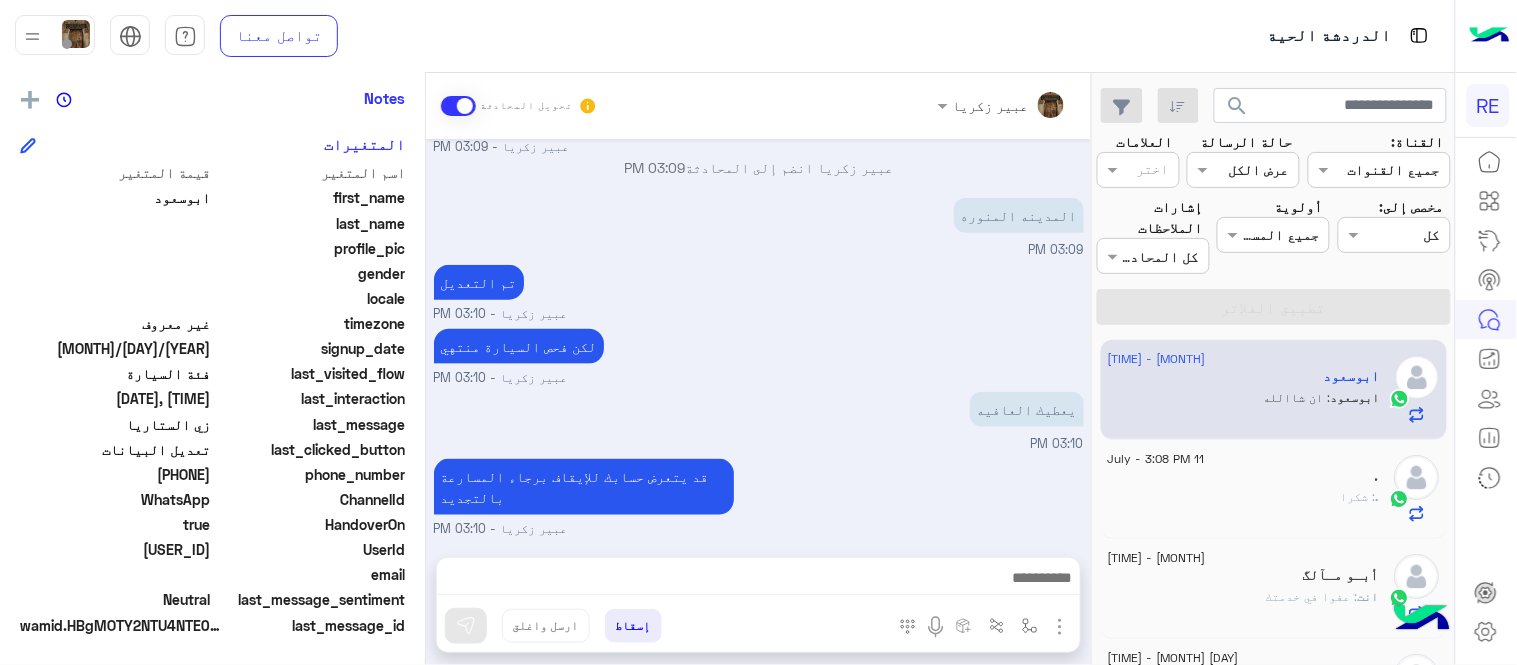 scroll, scrollTop: 607, scrollLeft: 0, axis: vertical 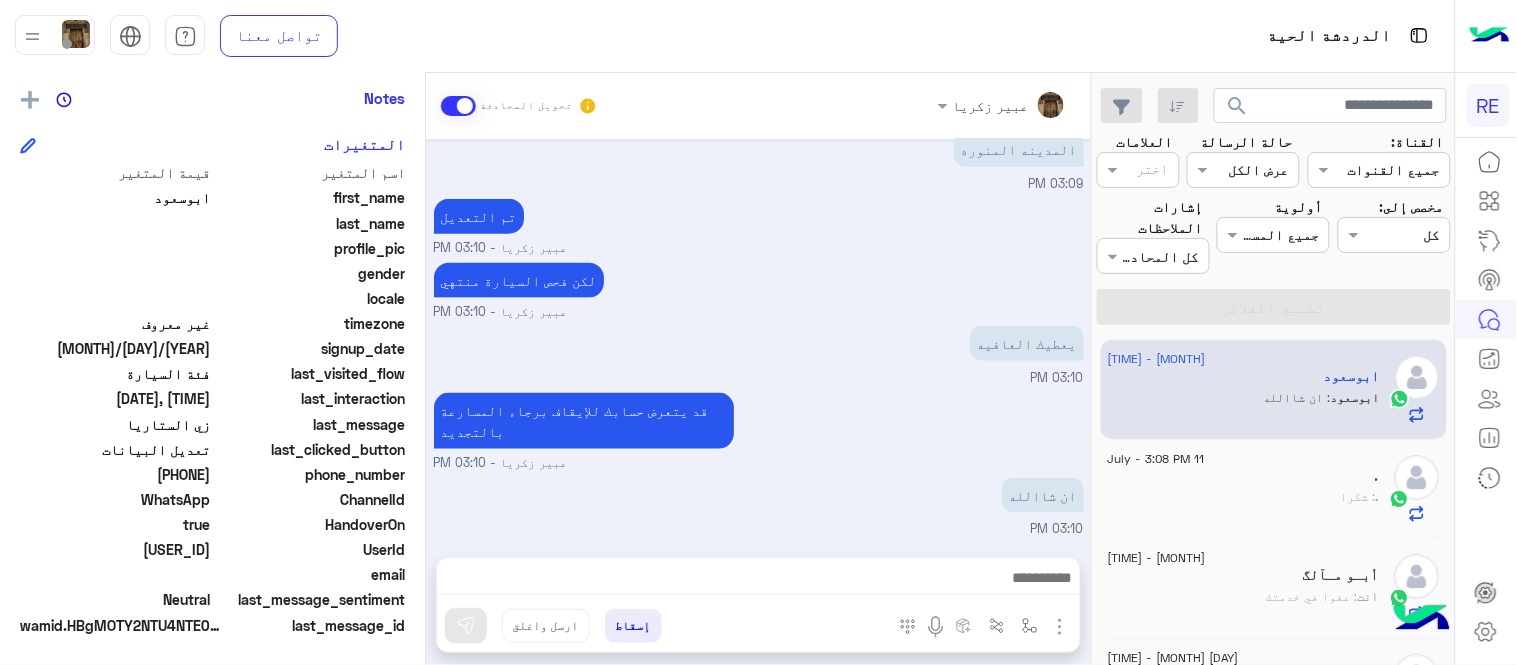 click on "ان شاالله   [TIME]" at bounding box center [759, 506] 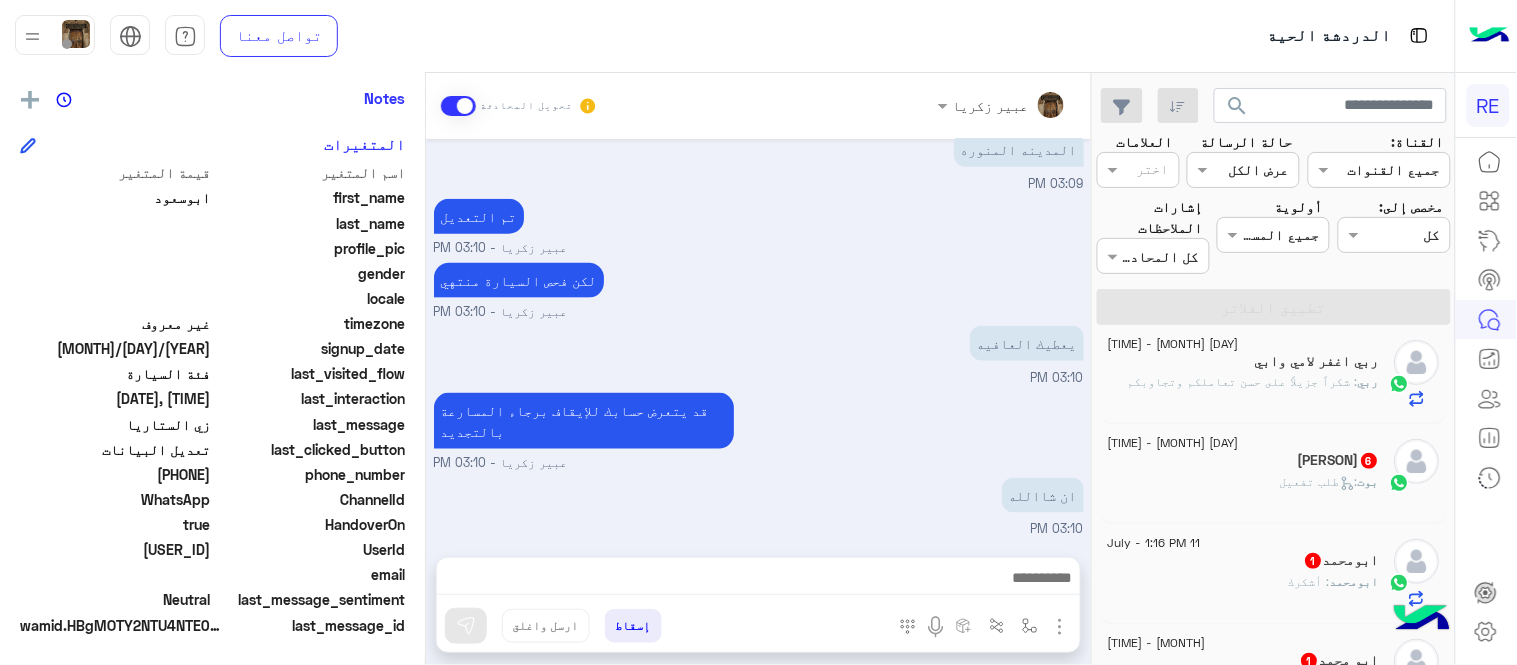 scroll, scrollTop: 367, scrollLeft: 0, axis: vertical 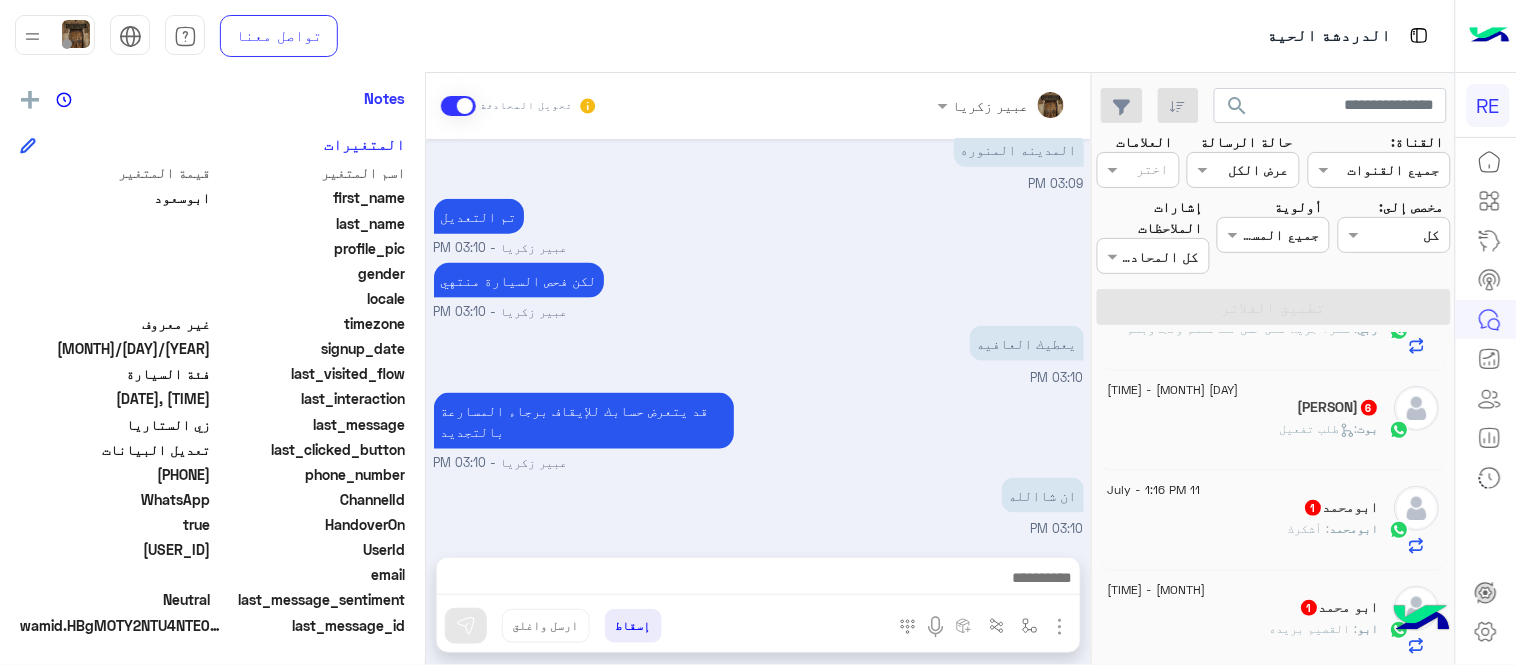 click on "بوت :   طلب تفعيل" 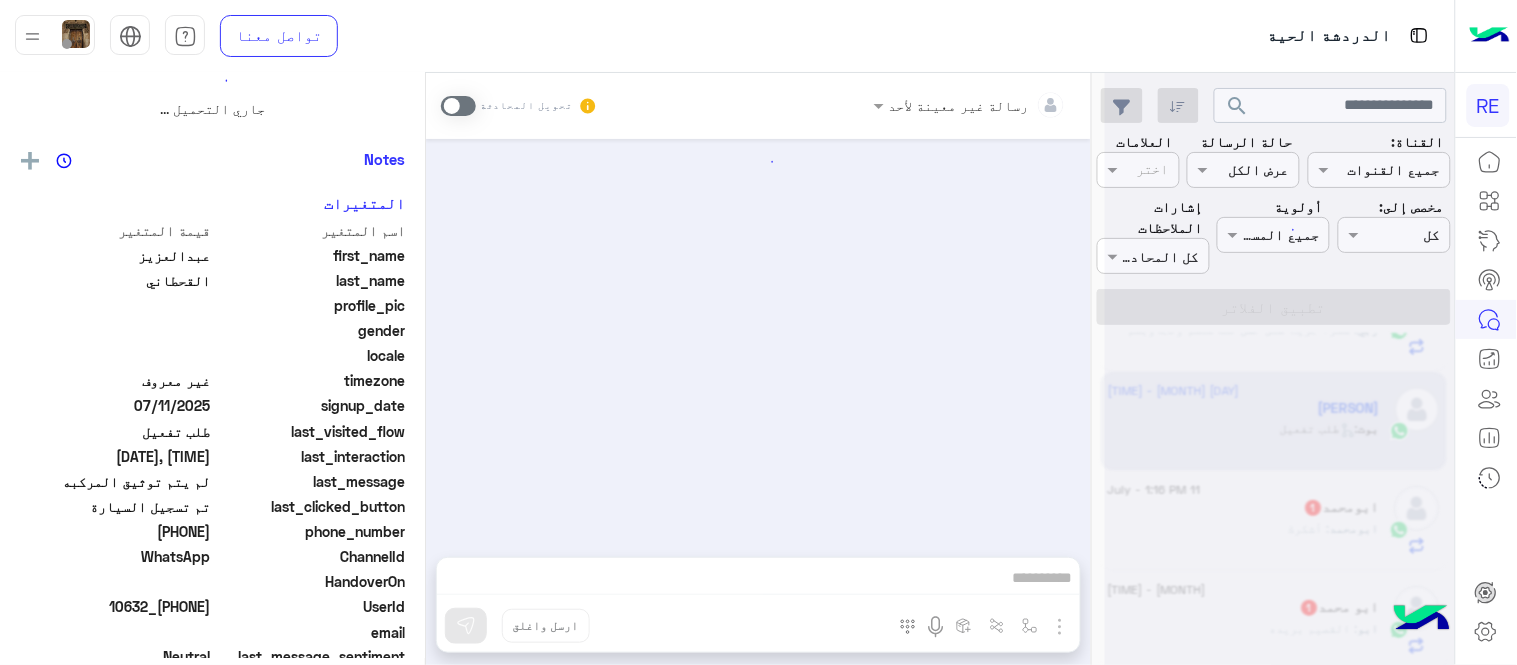 scroll, scrollTop: 0, scrollLeft: 0, axis: both 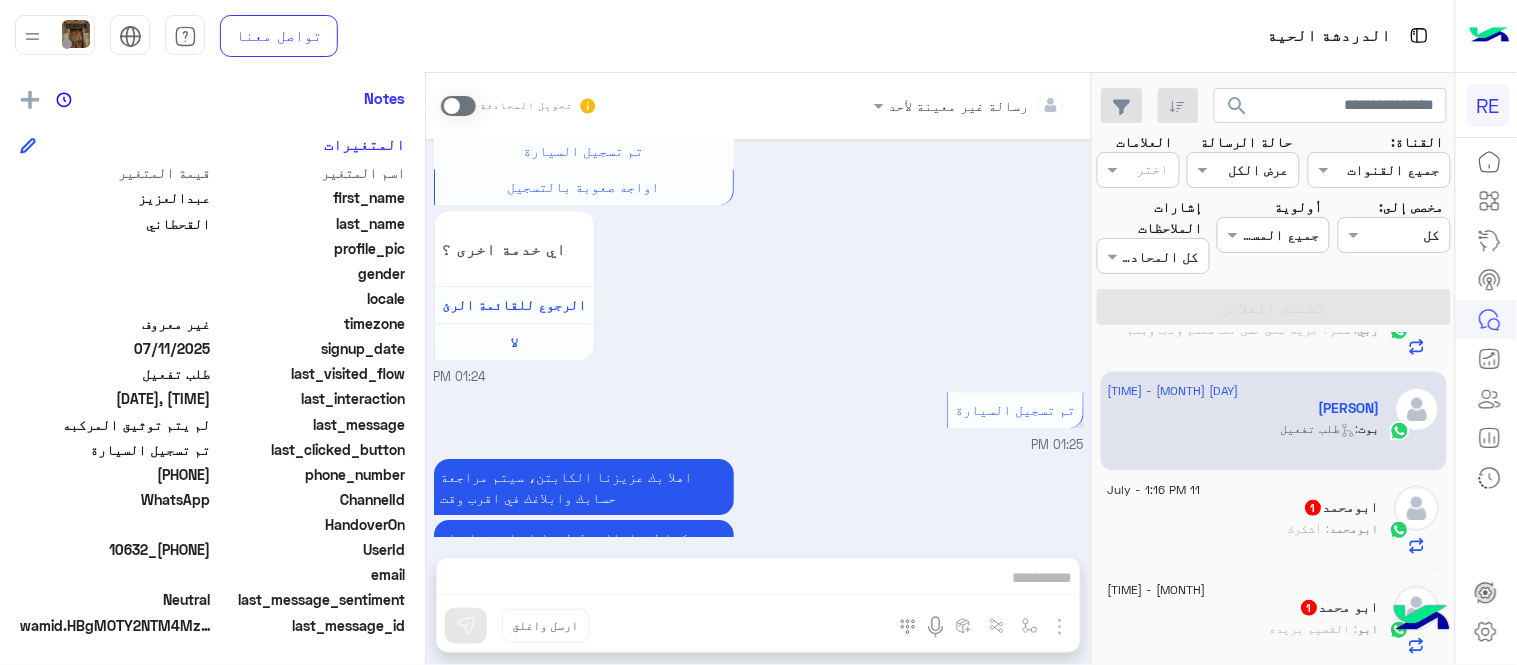 click at bounding box center [458, 106] 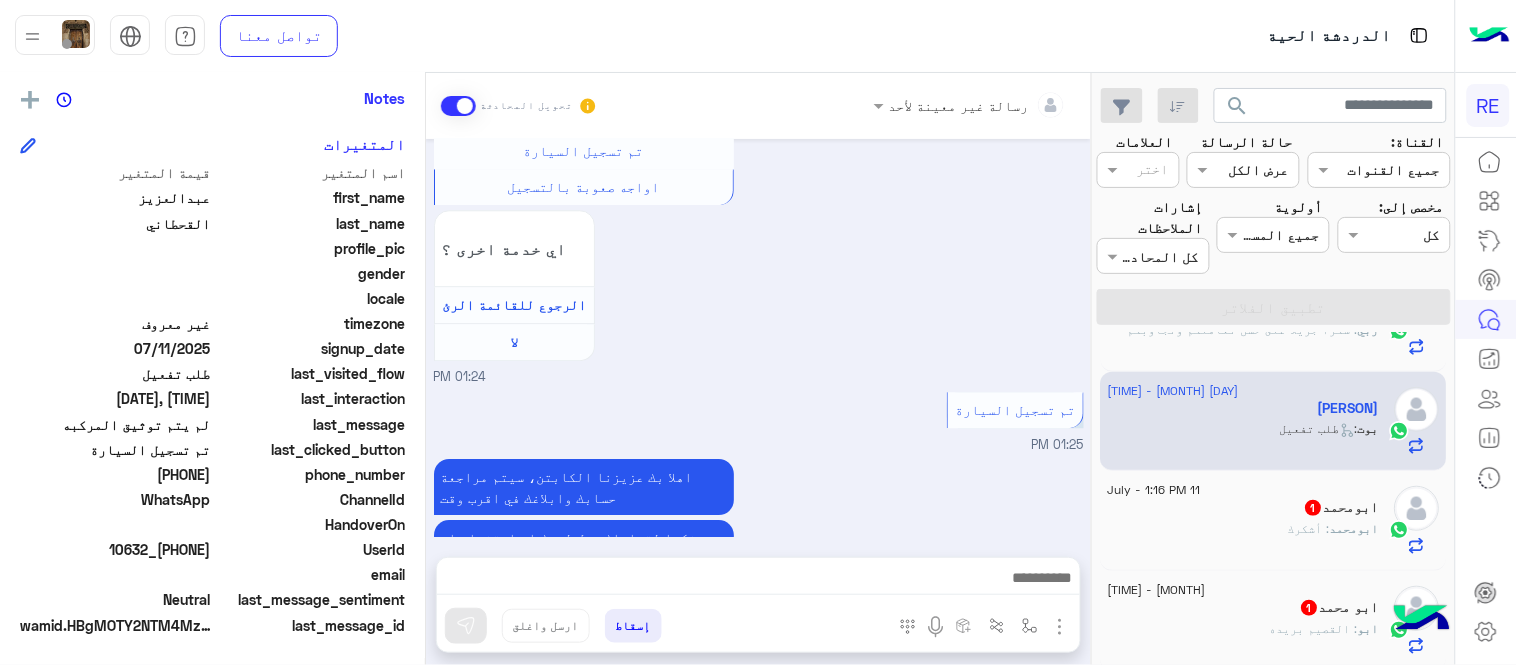 scroll, scrollTop: 1427, scrollLeft: 0, axis: vertical 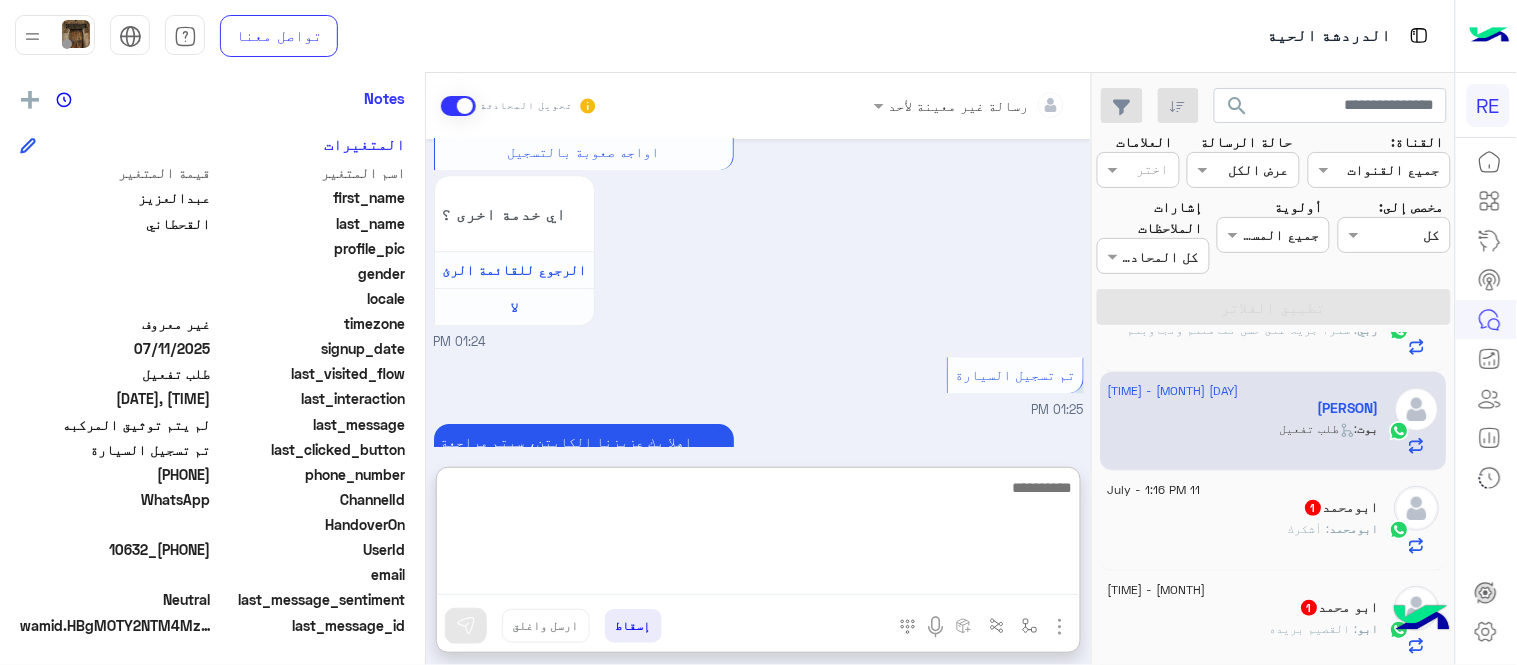 click at bounding box center (758, 535) 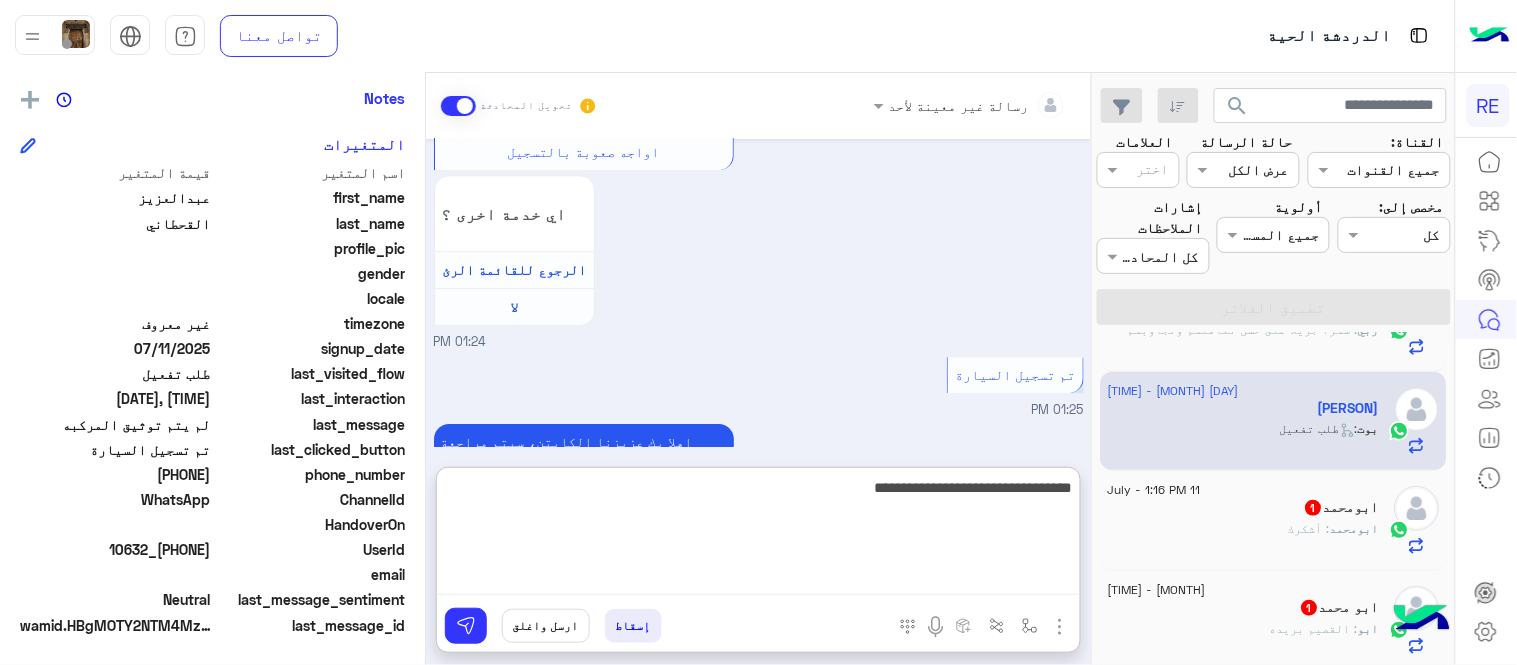type on "**********" 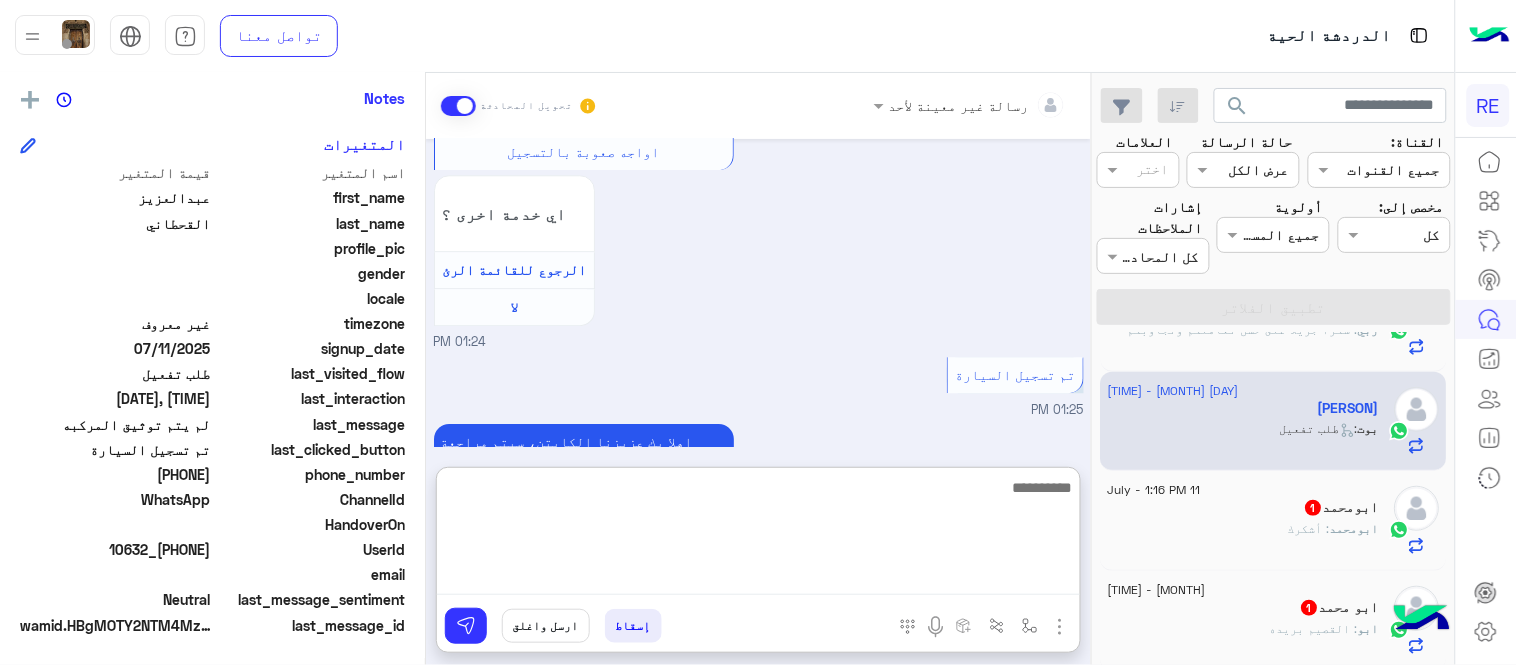 scroll, scrollTop: 1582, scrollLeft: 0, axis: vertical 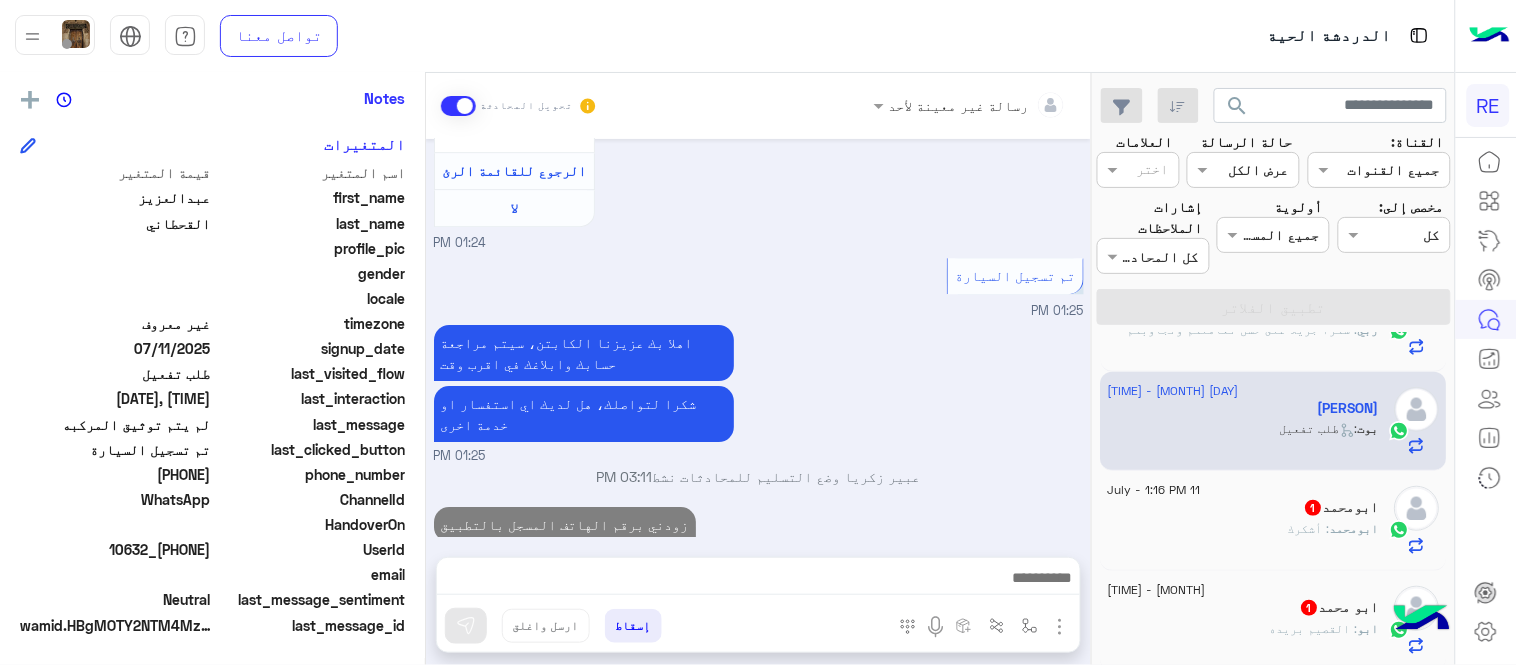 click on "[NAME]   1" 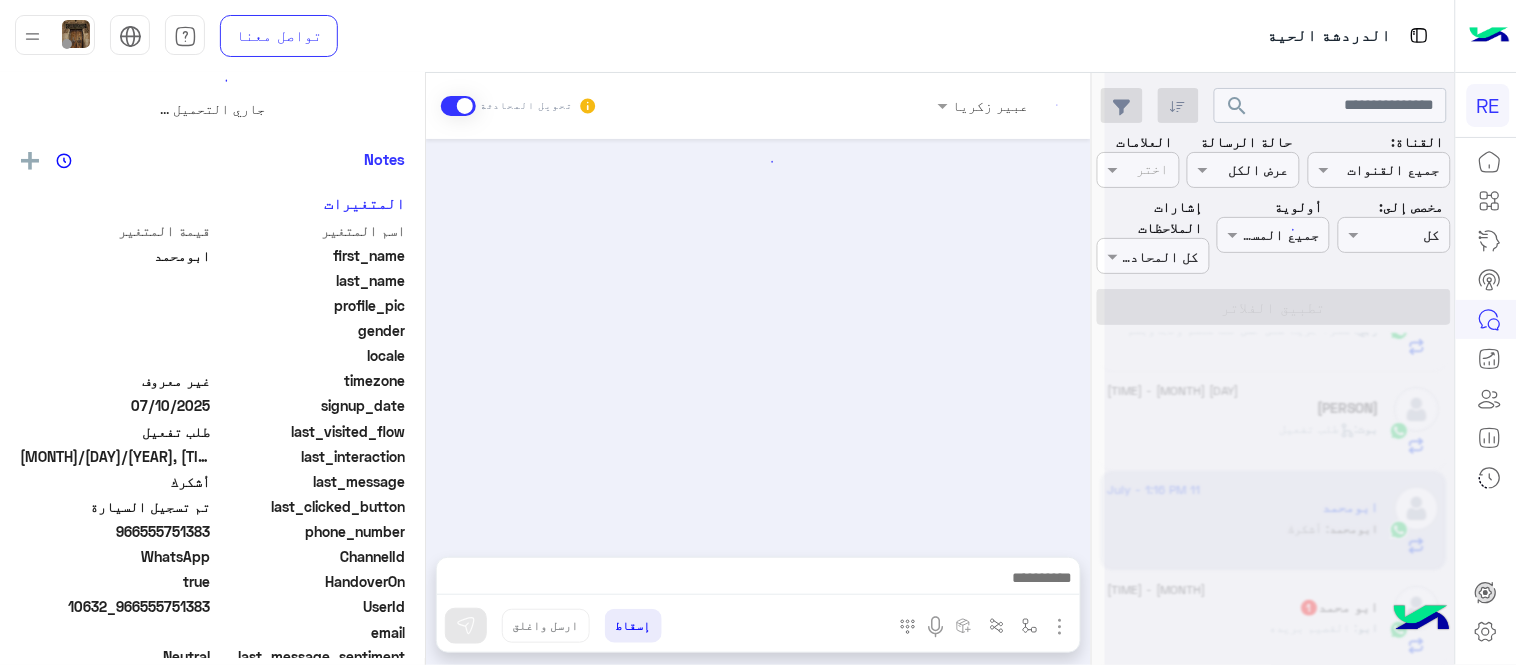 scroll, scrollTop: 0, scrollLeft: 0, axis: both 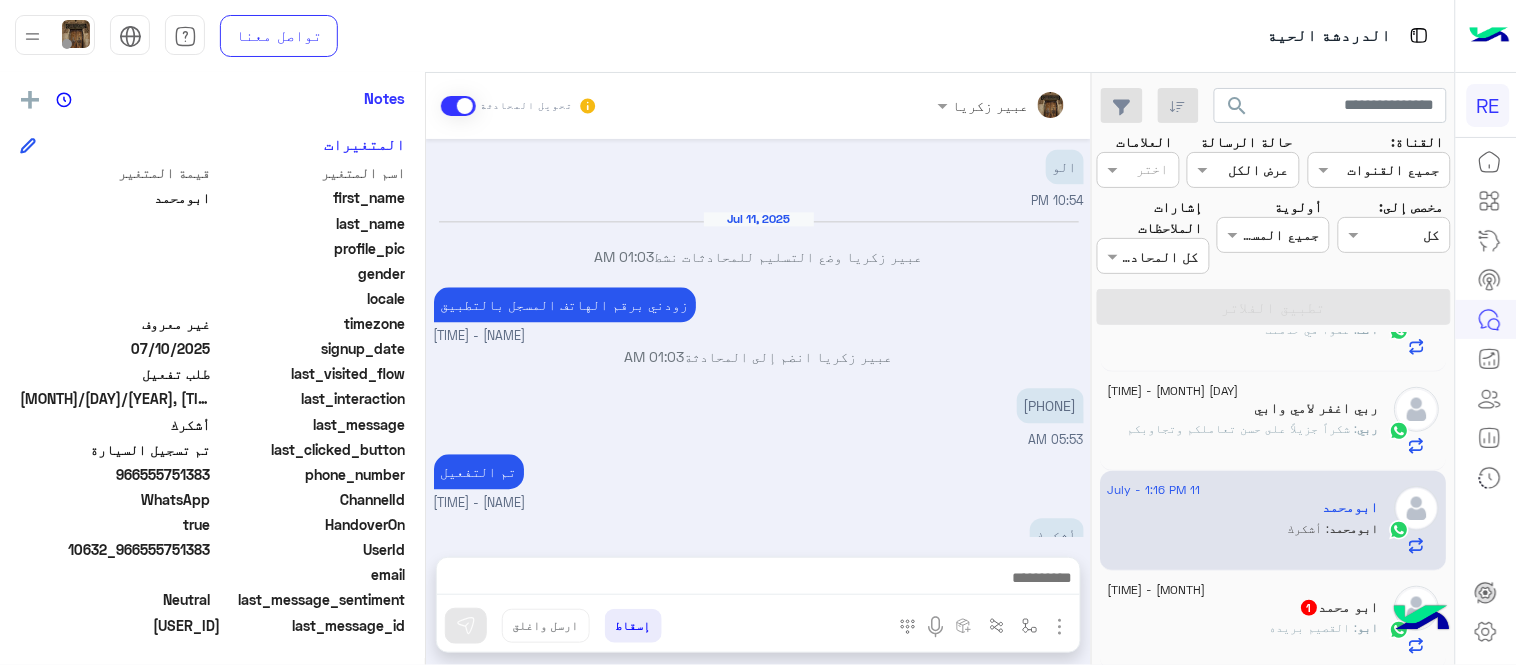 drag, startPoint x: 1100, startPoint y: 408, endPoint x: 1102, endPoint y: 441, distance: 33.06055 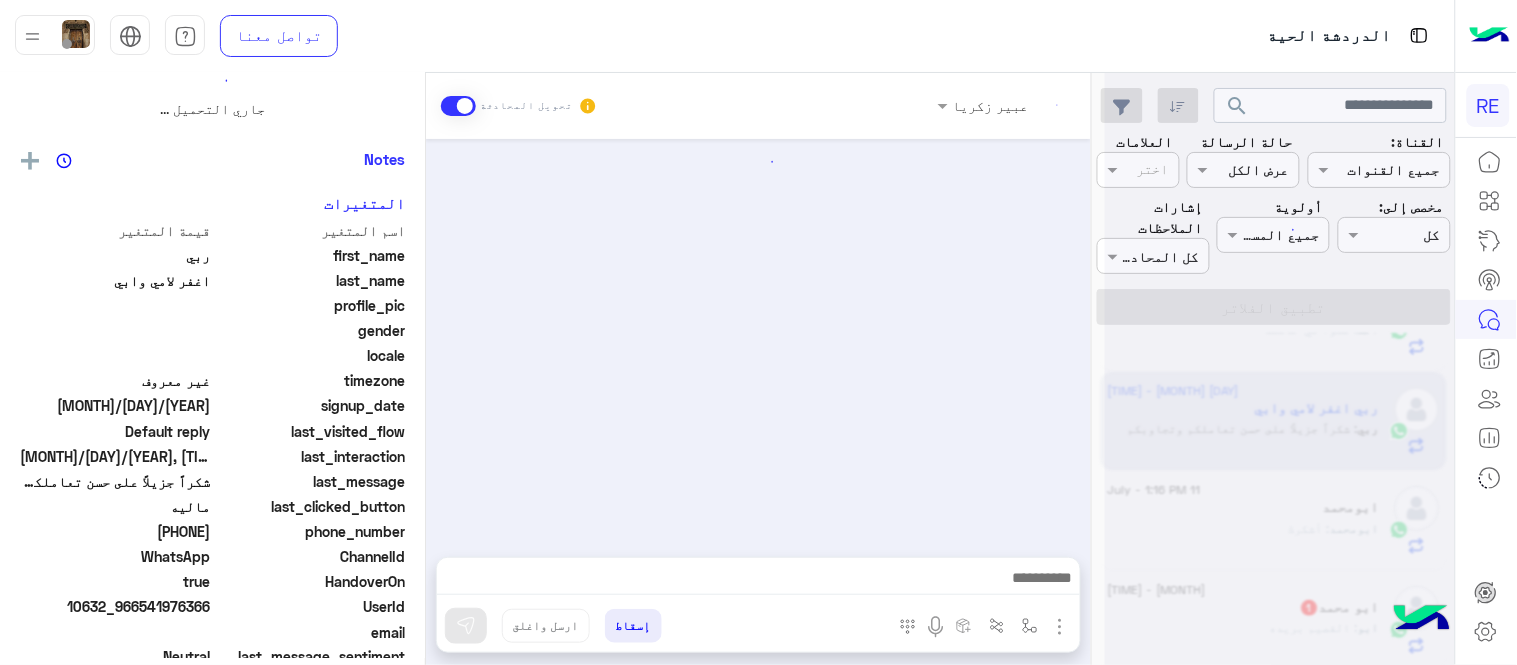scroll, scrollTop: 0, scrollLeft: 0, axis: both 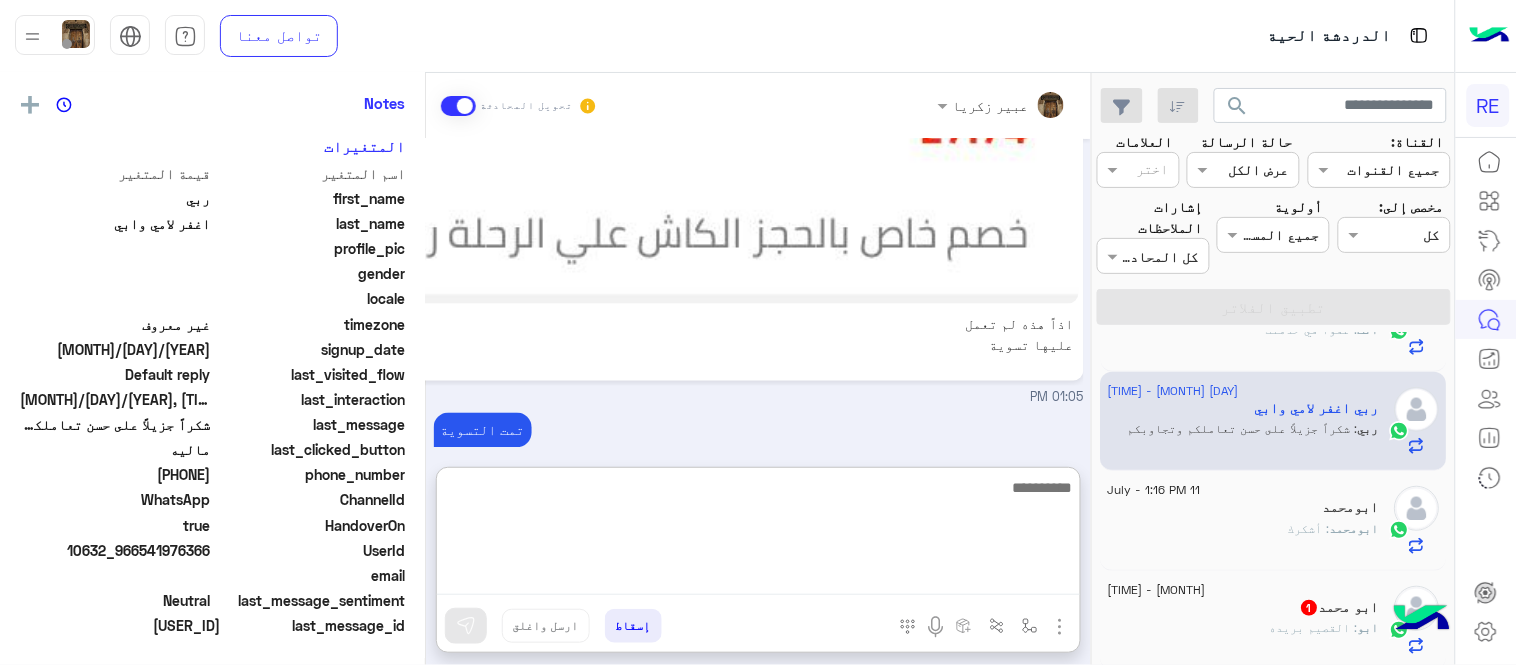 click at bounding box center (758, 535) 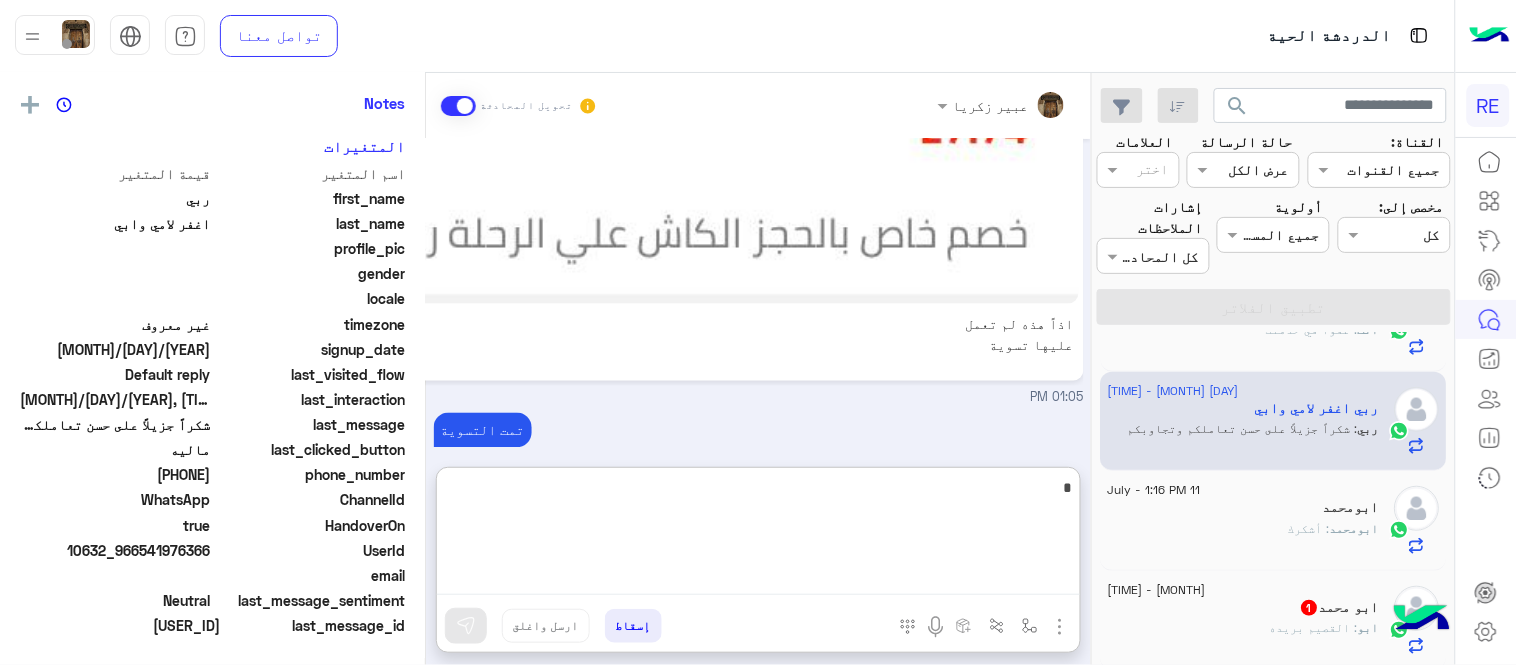 scroll, scrollTop: 410, scrollLeft: 0, axis: vertical 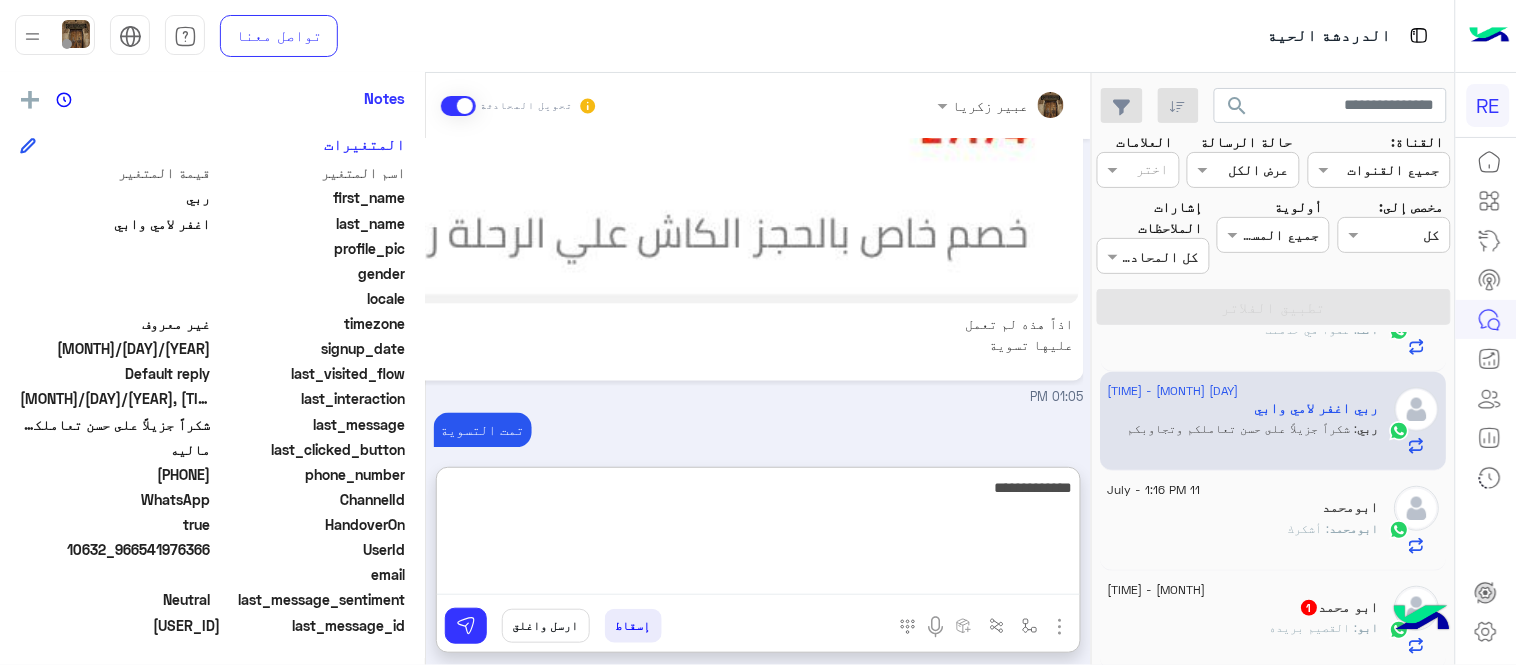 type on "**********" 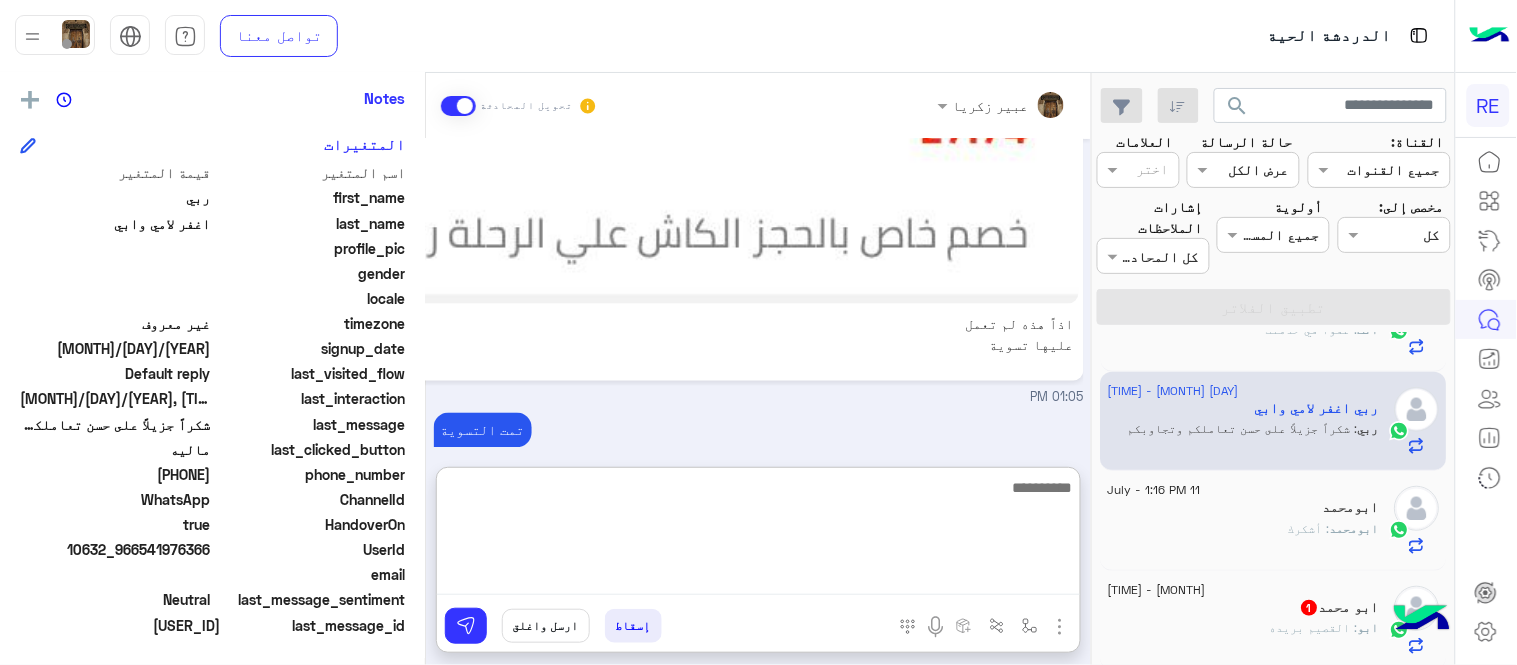 scroll, scrollTop: 978, scrollLeft: 0, axis: vertical 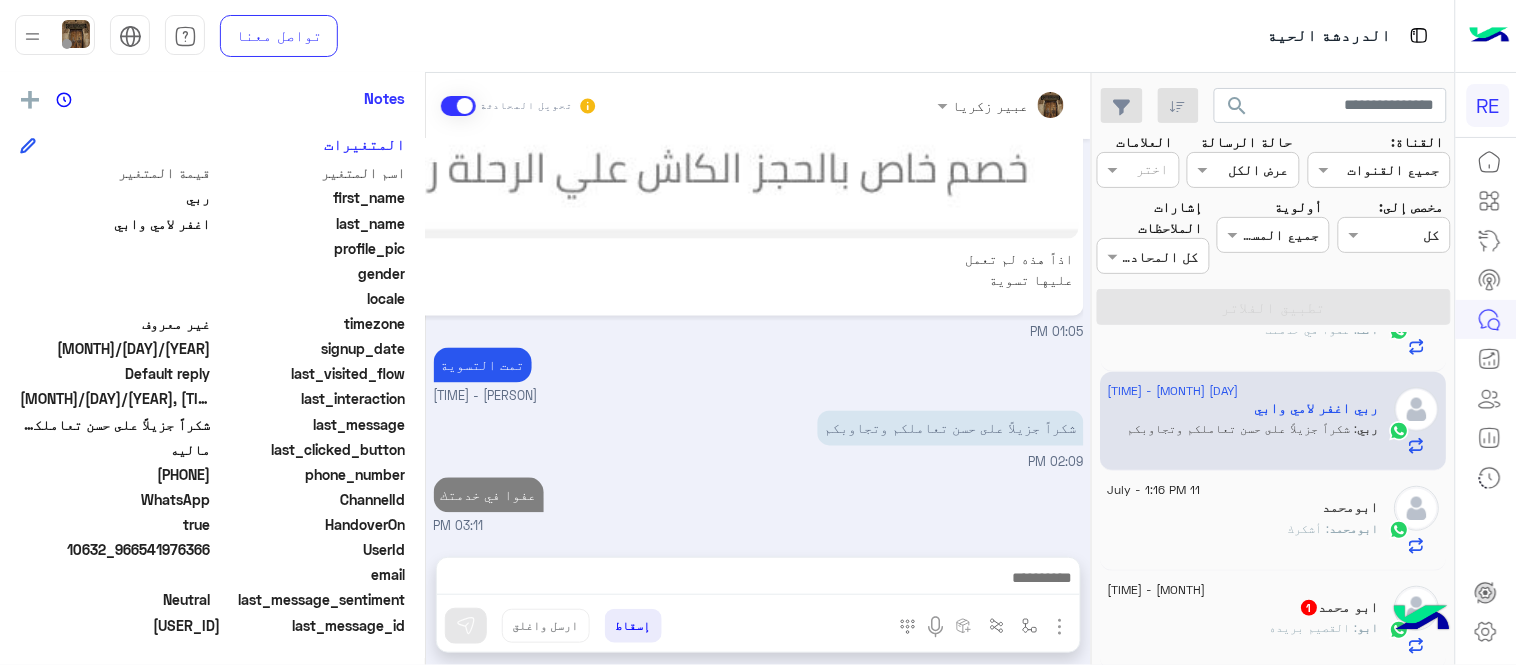 click on "[NAME]  1" 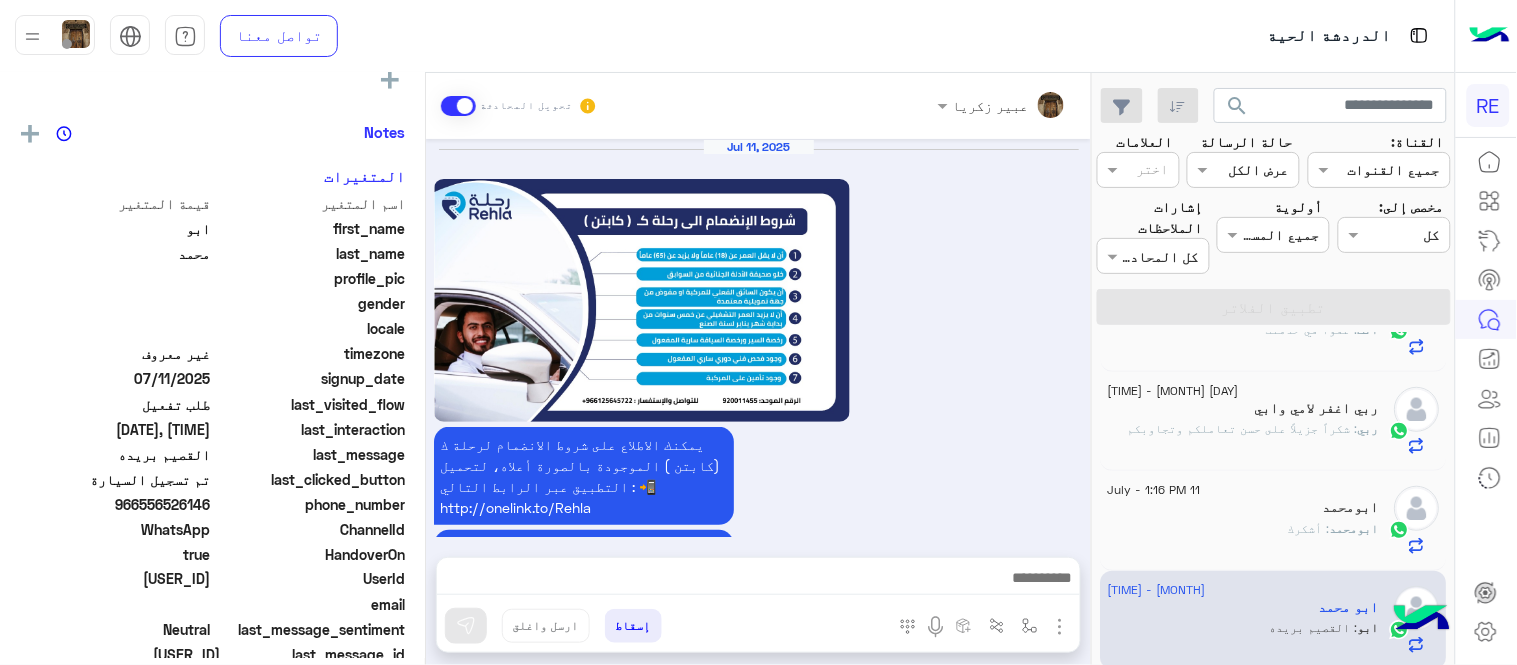 scroll, scrollTop: 405, scrollLeft: 0, axis: vertical 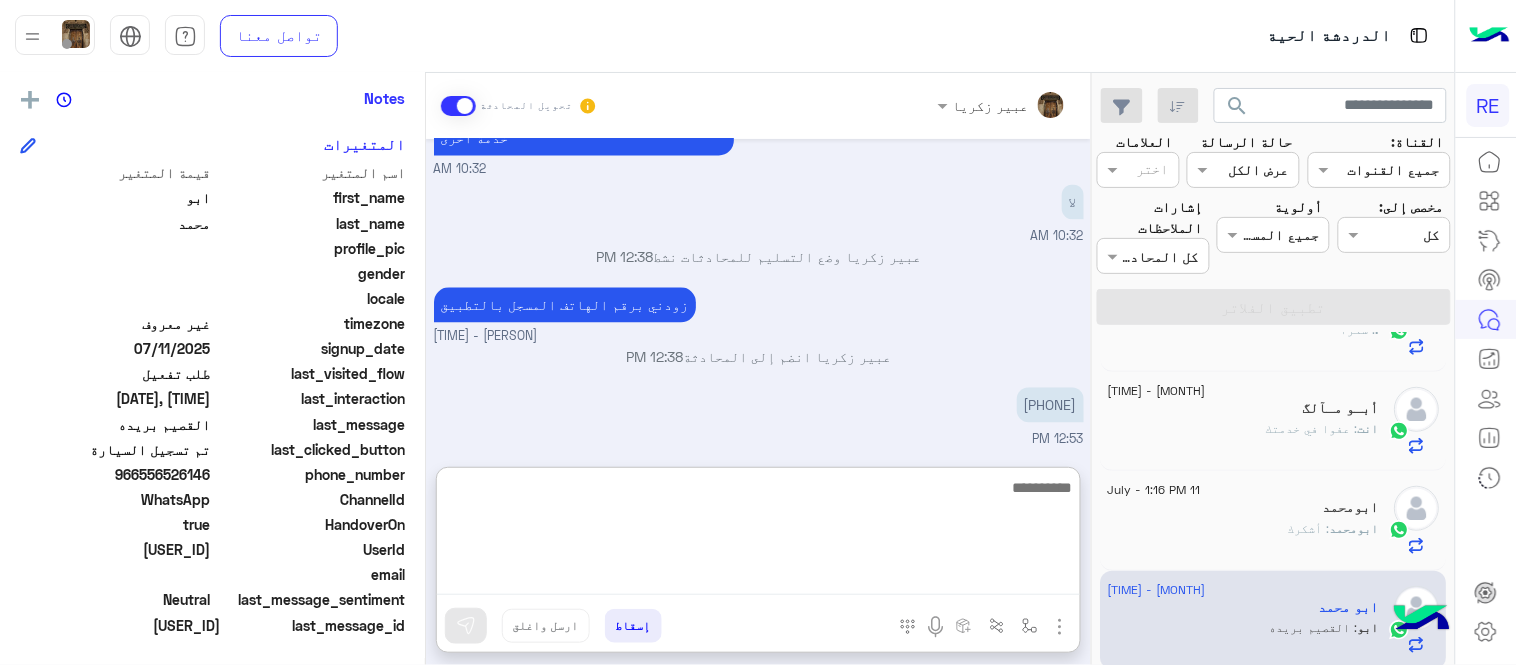 click at bounding box center (758, 535) 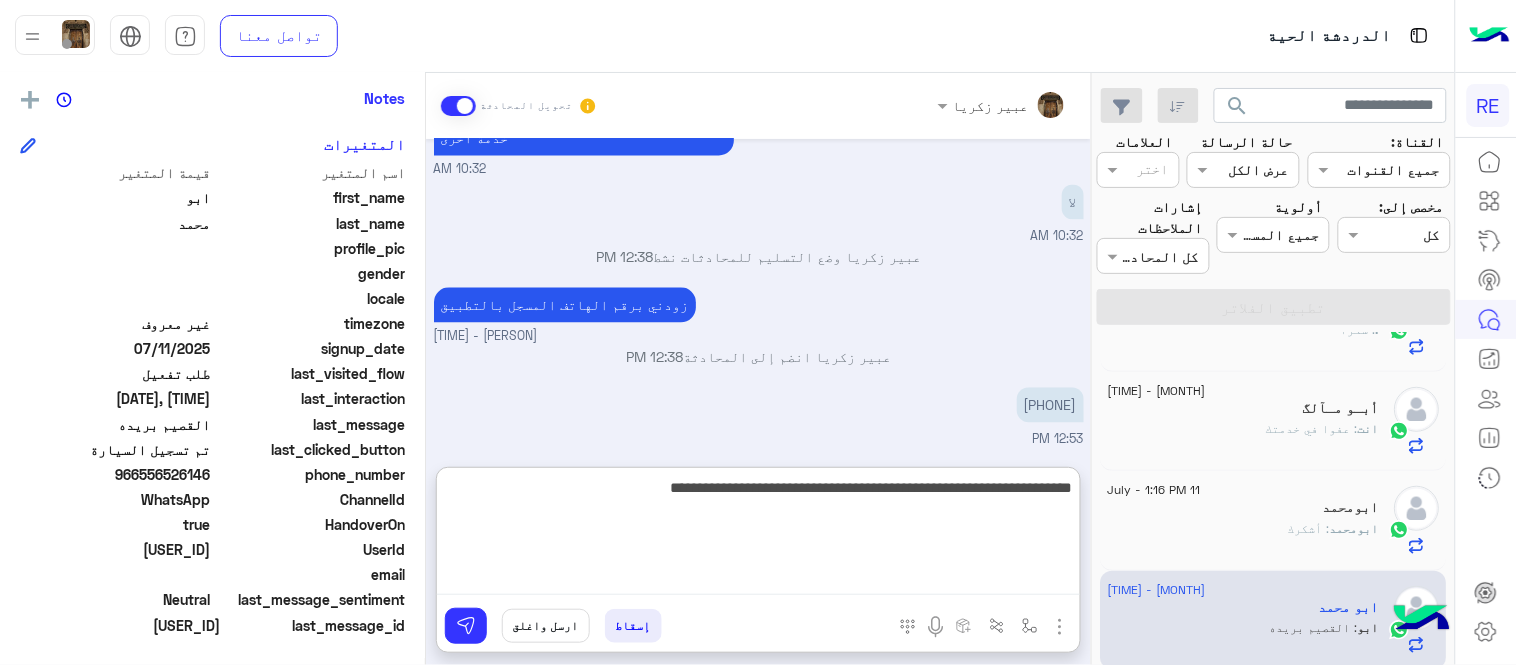 type on "**********" 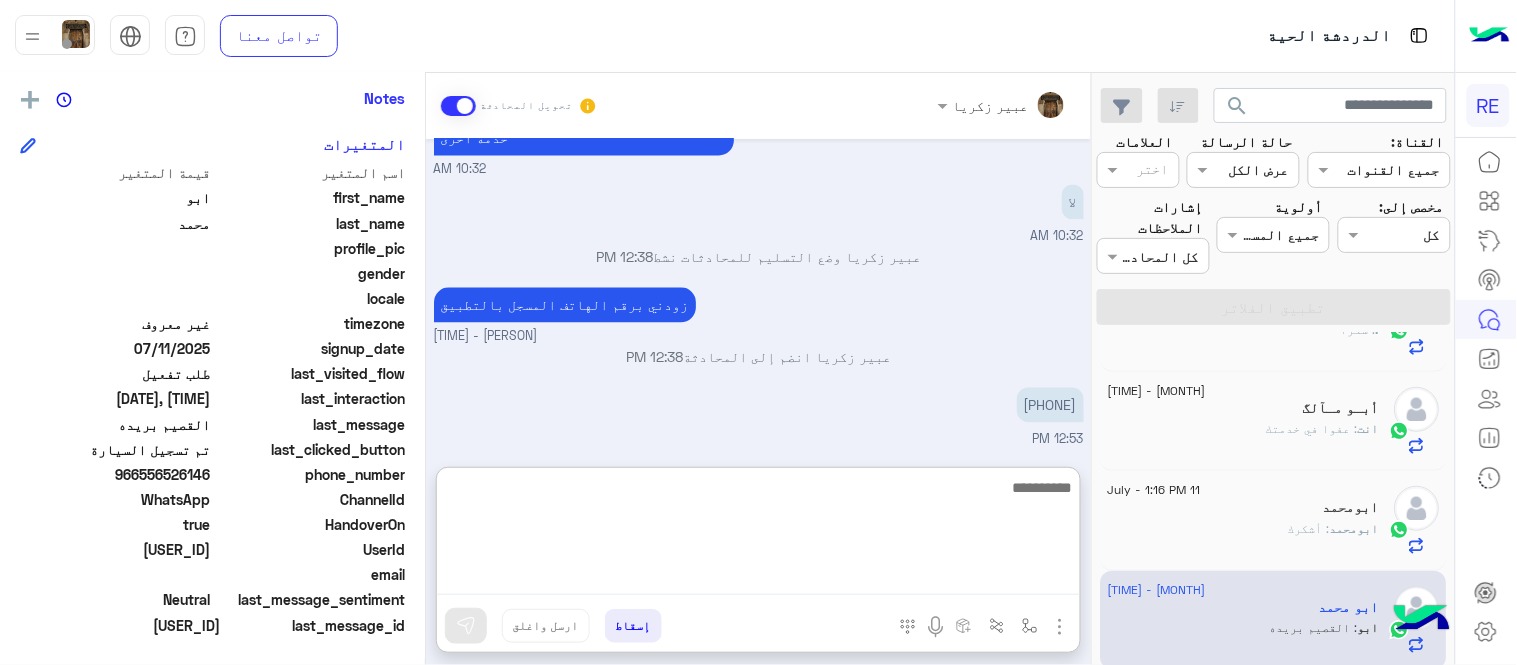 scroll, scrollTop: 1306, scrollLeft: 0, axis: vertical 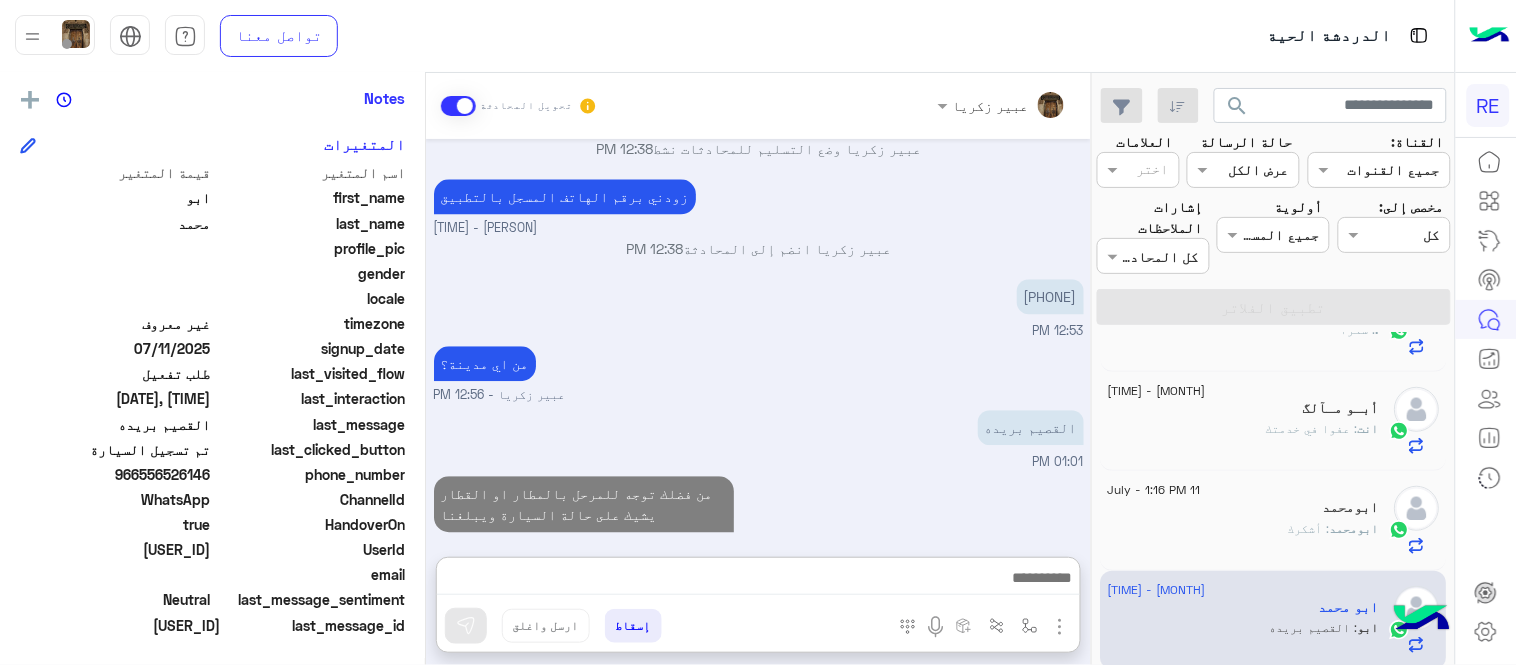 click on "[MONTH] [DAY], [YEAR]  يمكنك الاطلاع على شروط الانضمام لرحلة ك (كابتن ) الموجودة بالصورة أعلاه،
لتحميل التطبيق عبر الرابط التالي : 📲
http://onelink.to/Rehla    يسعدنا انضمامك لتطبيق رحلة يمكنك اتباع الخطوات الموضحة لتسجيل بيانات سيارتك بالفيديو التالي  : عزيزي الكابتن، فضلًا ، للرغبة بتفعيل الحساب قم برفع البيانات عبر التطبيق والتواصل معنا  تم تسجيل السيارة   اواجه صعوبة بالتسجيل  اي خدمة اخرى ؟  الرجوع للقائمة الرئ   لا     [TIME]   تم تسجيل السيارة    [TIME]  اهلا بك عزيزنا الكابتن، سيتم مراجعة حسابك وابلاغك في اقرب وقت شكرا لتواصلك، هل لديك اي استفسار او خدمة اخرى    [TIME]  لا   [TIME]   [TIME]" at bounding box center [758, 338] 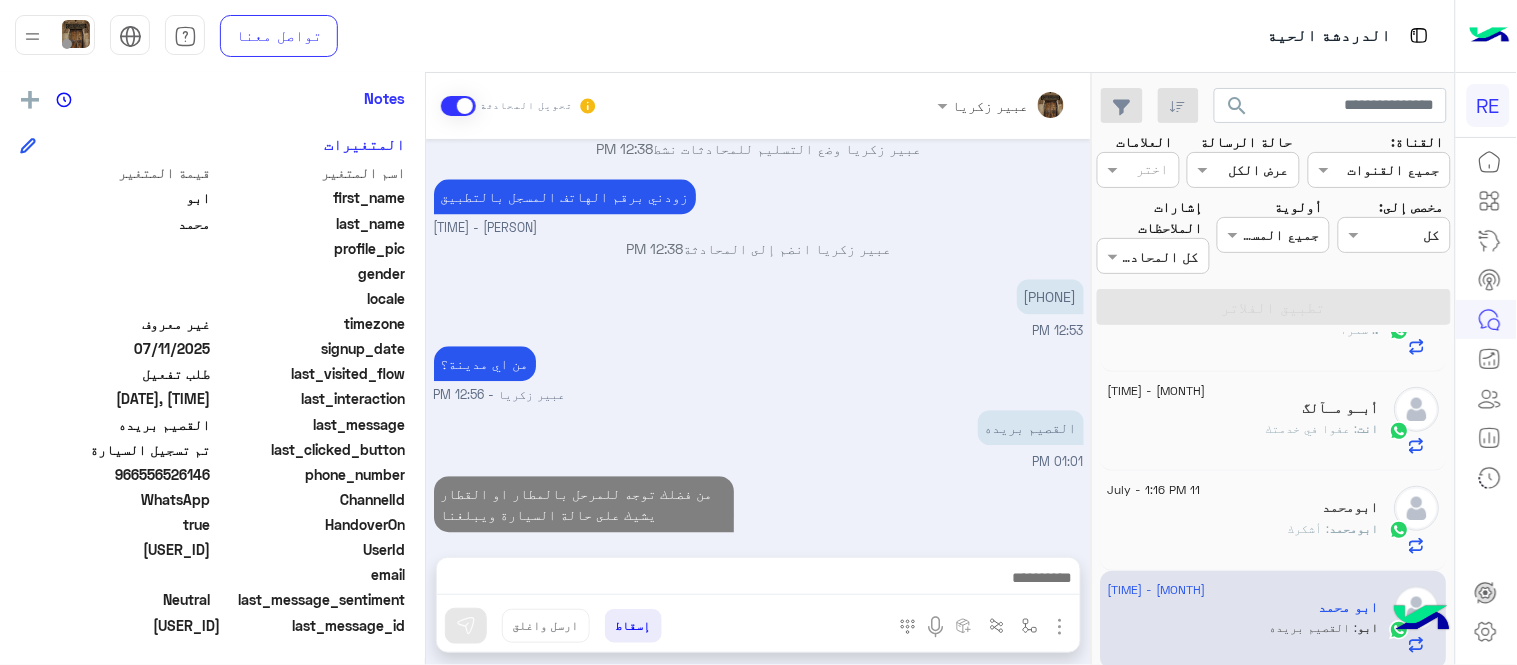 scroll, scrollTop: 1216, scrollLeft: 0, axis: vertical 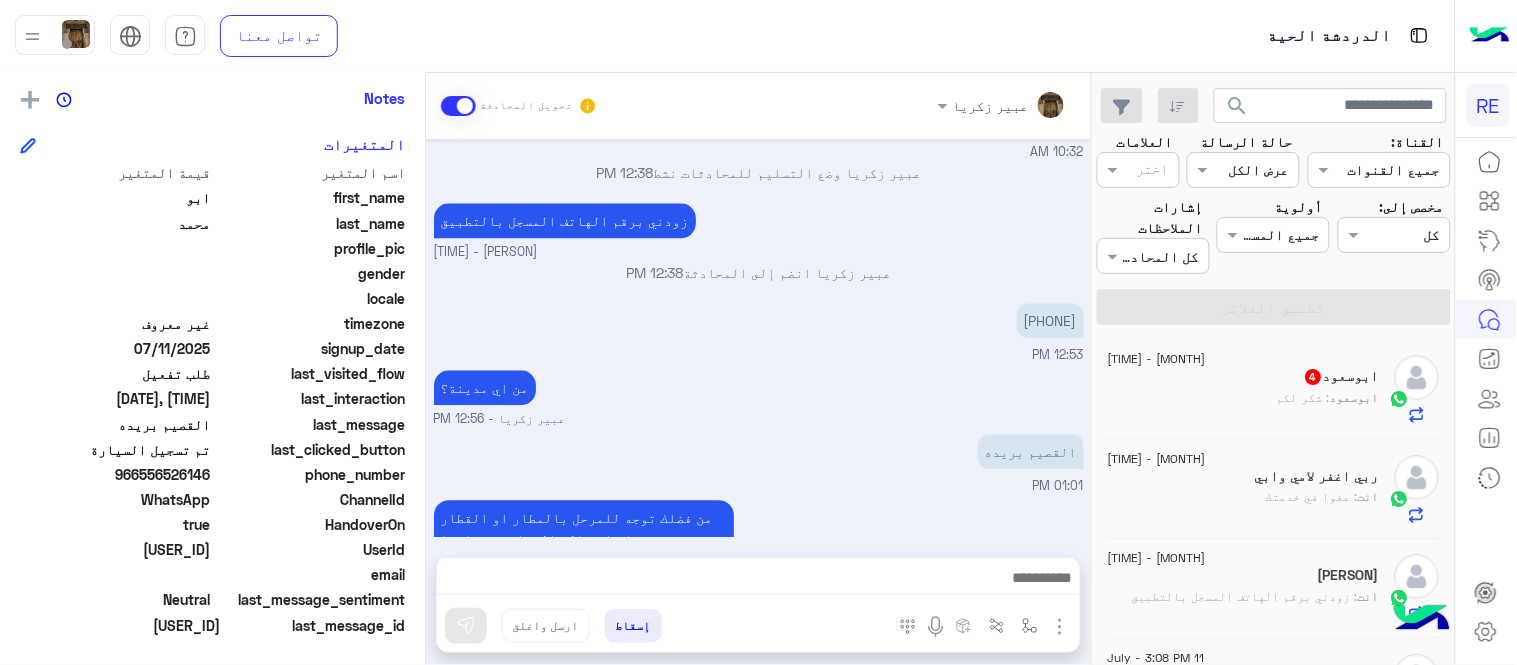 click on "[PERSON] : [FEEDBACK]" 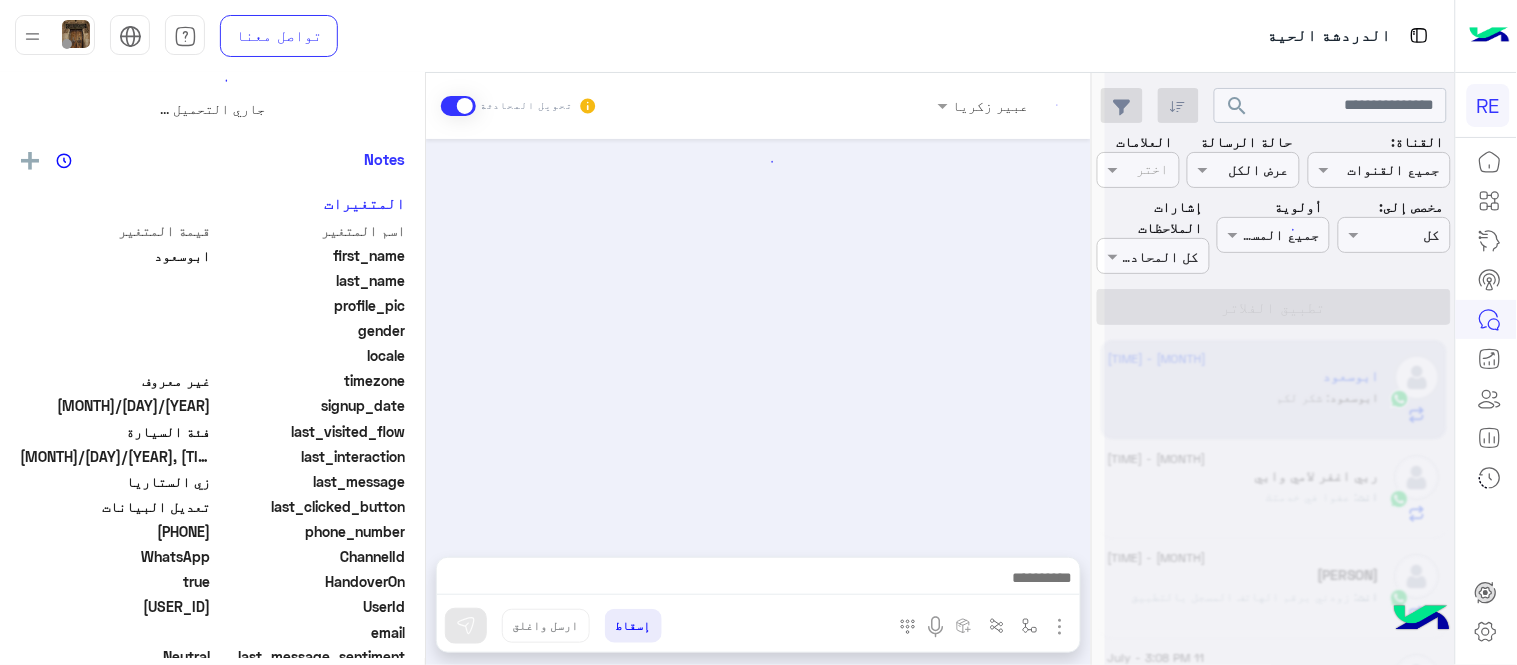 scroll, scrollTop: 0, scrollLeft: 0, axis: both 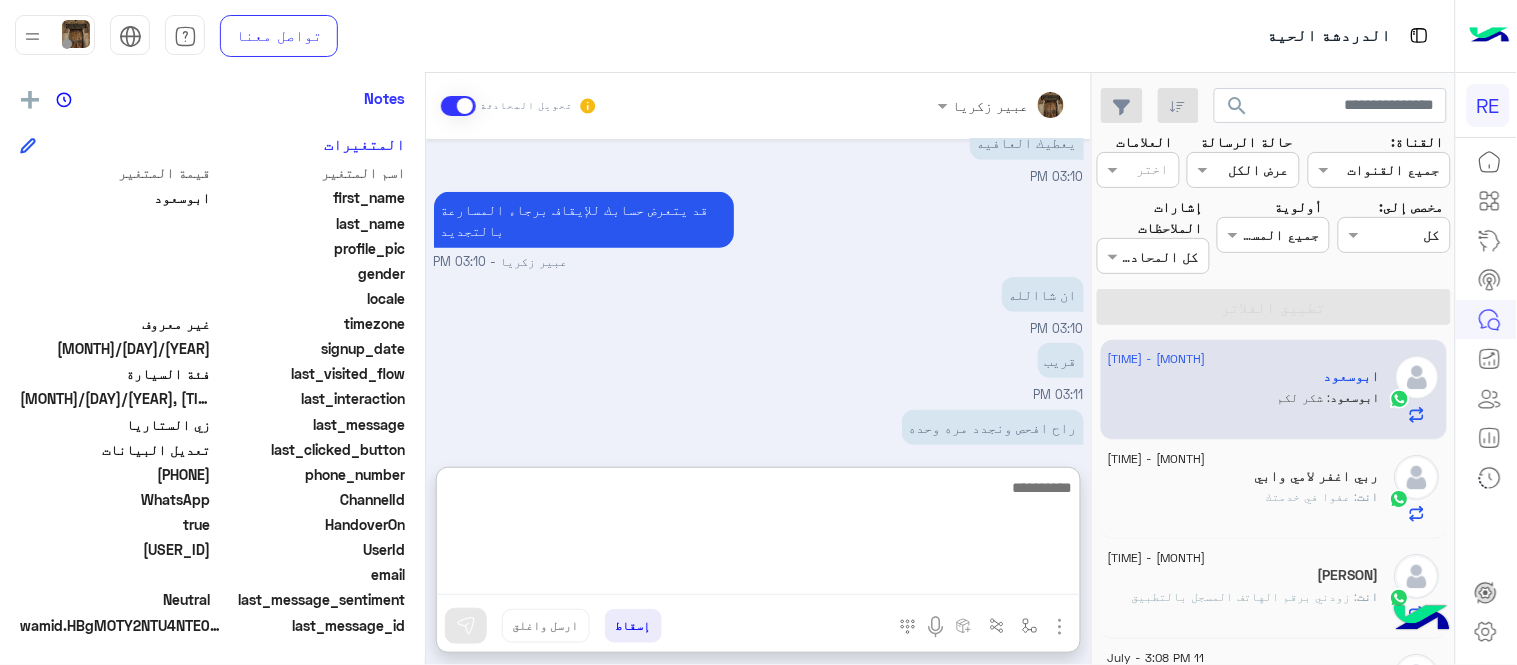 click at bounding box center [758, 535] 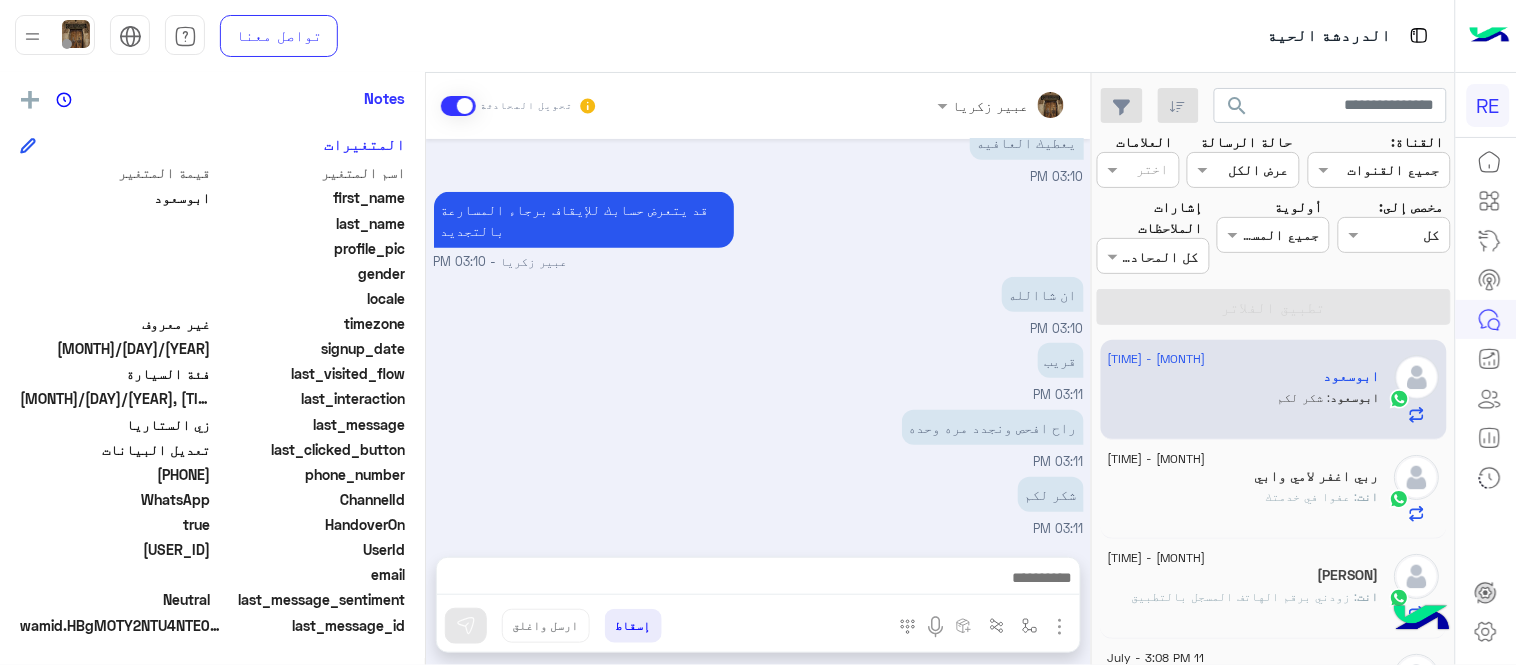 click on "قريب   03:11 PM" at bounding box center (759, 371) 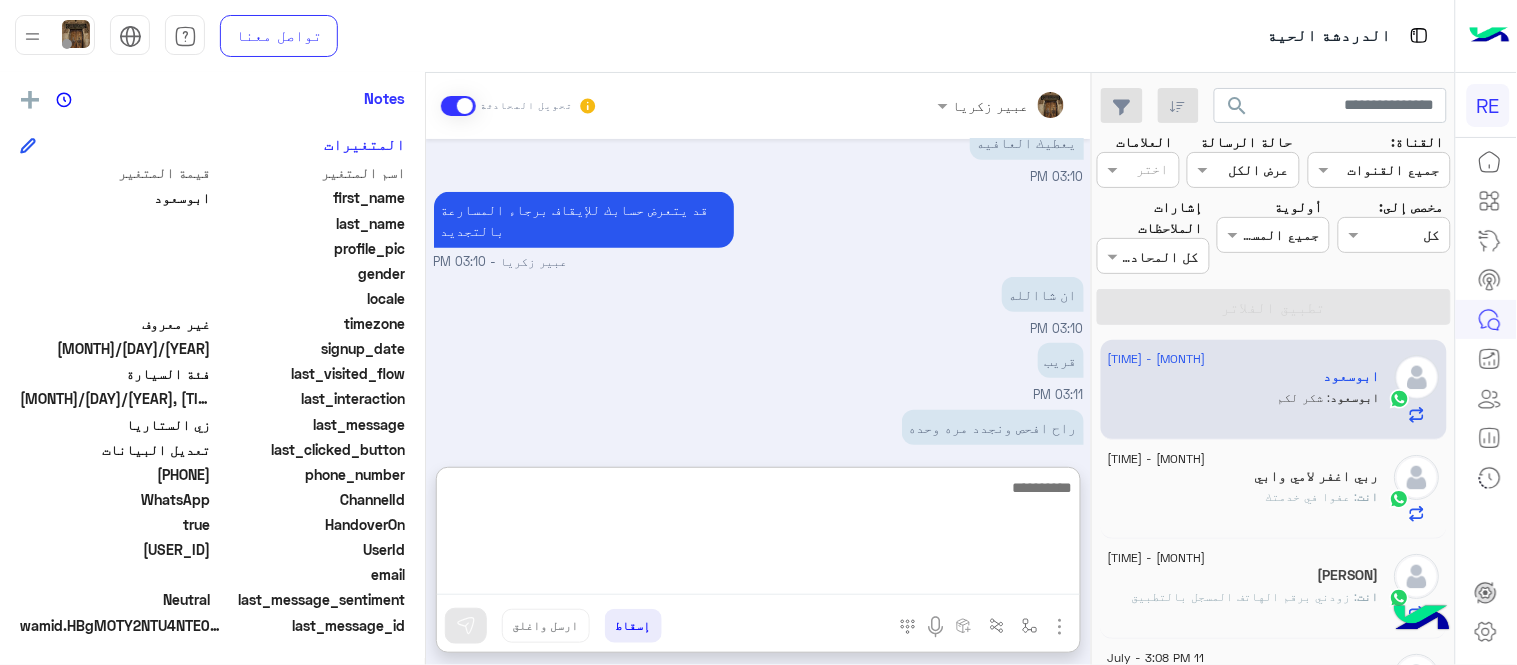 click at bounding box center [758, 535] 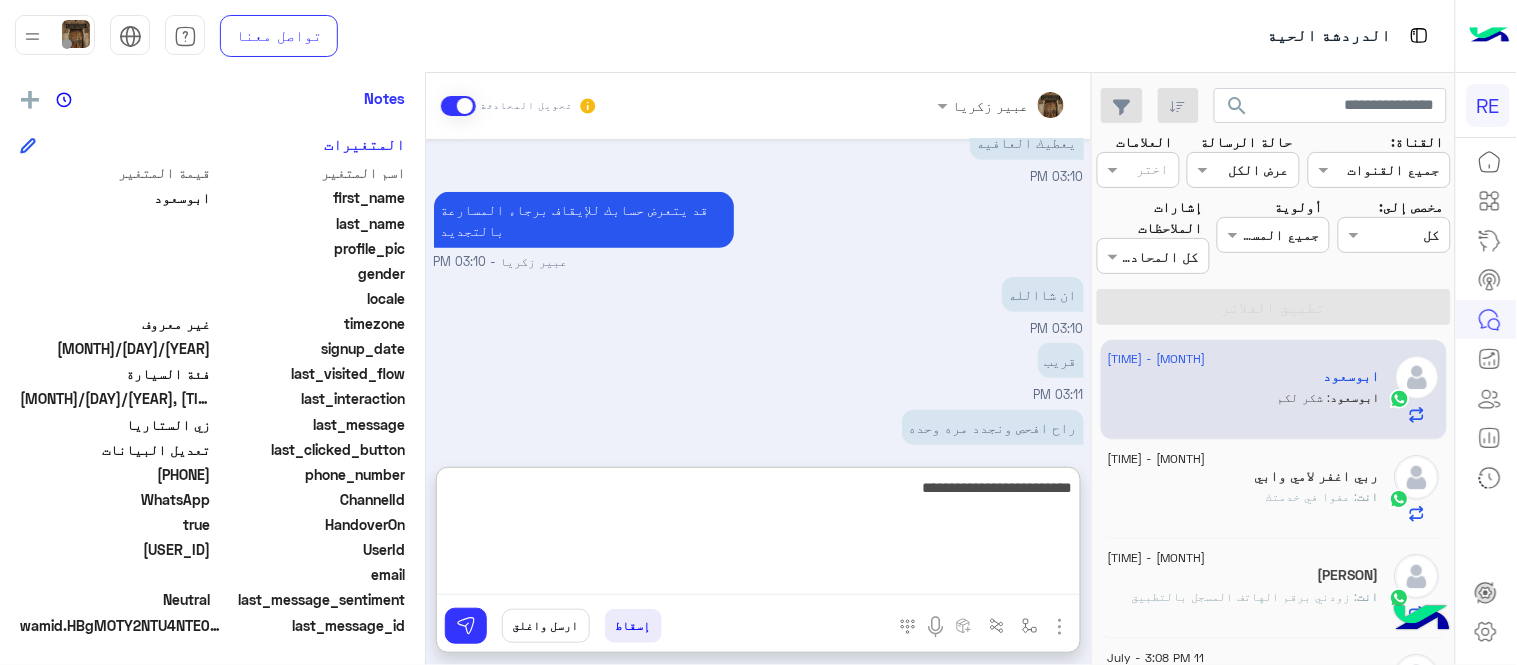 type on "**********" 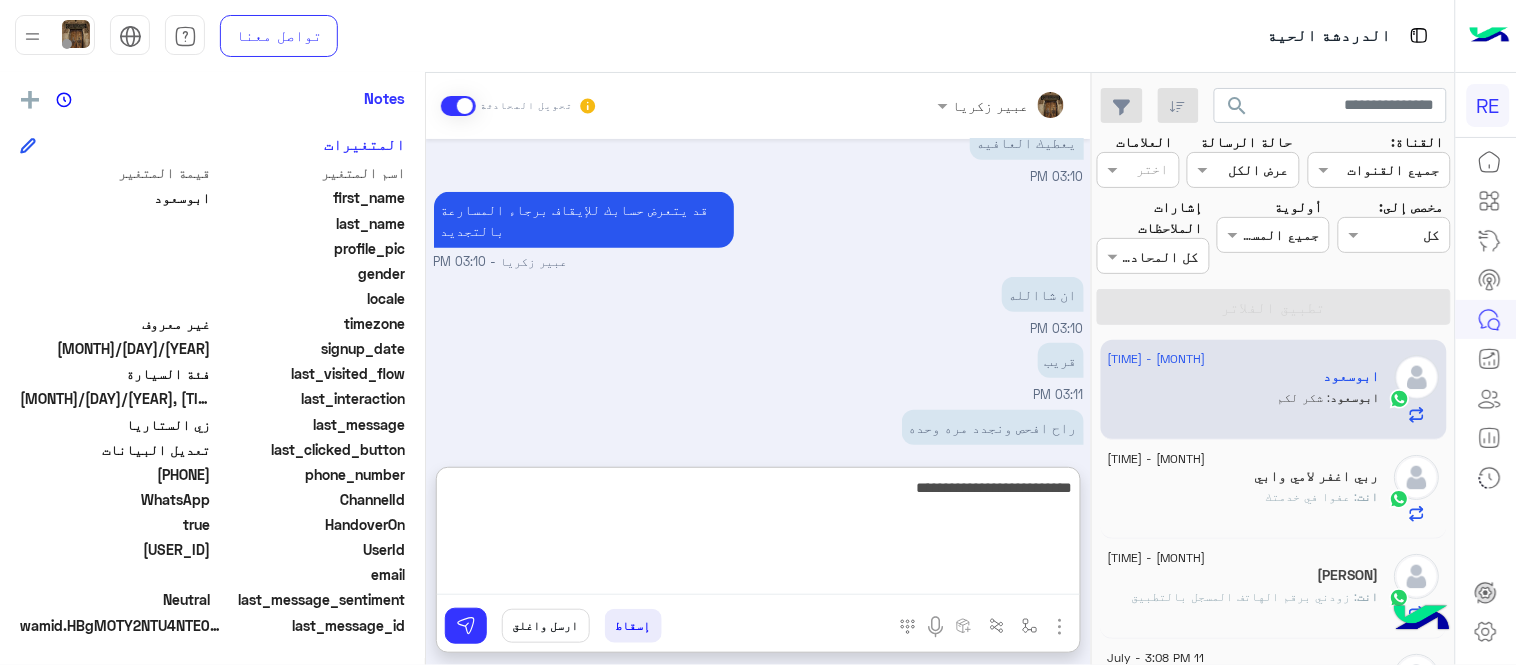 type 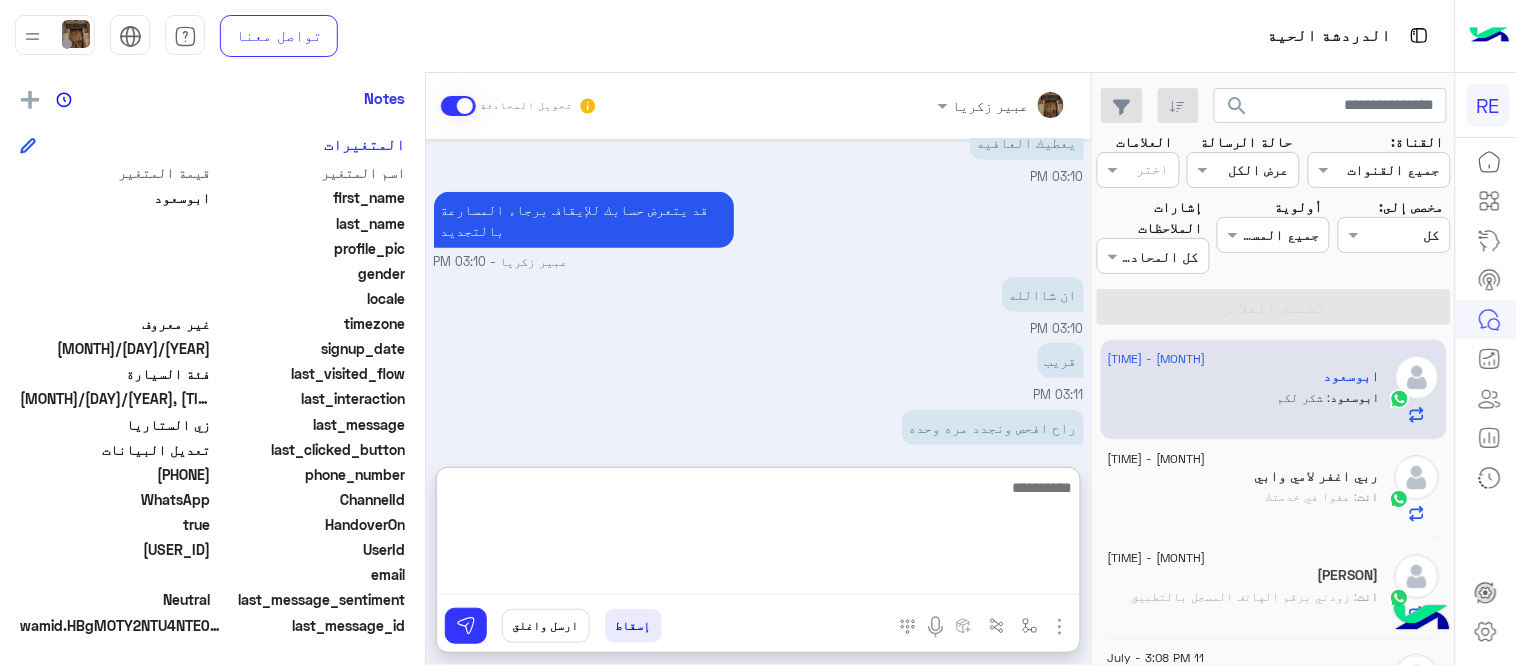 scroll, scrollTop: 437, scrollLeft: 0, axis: vertical 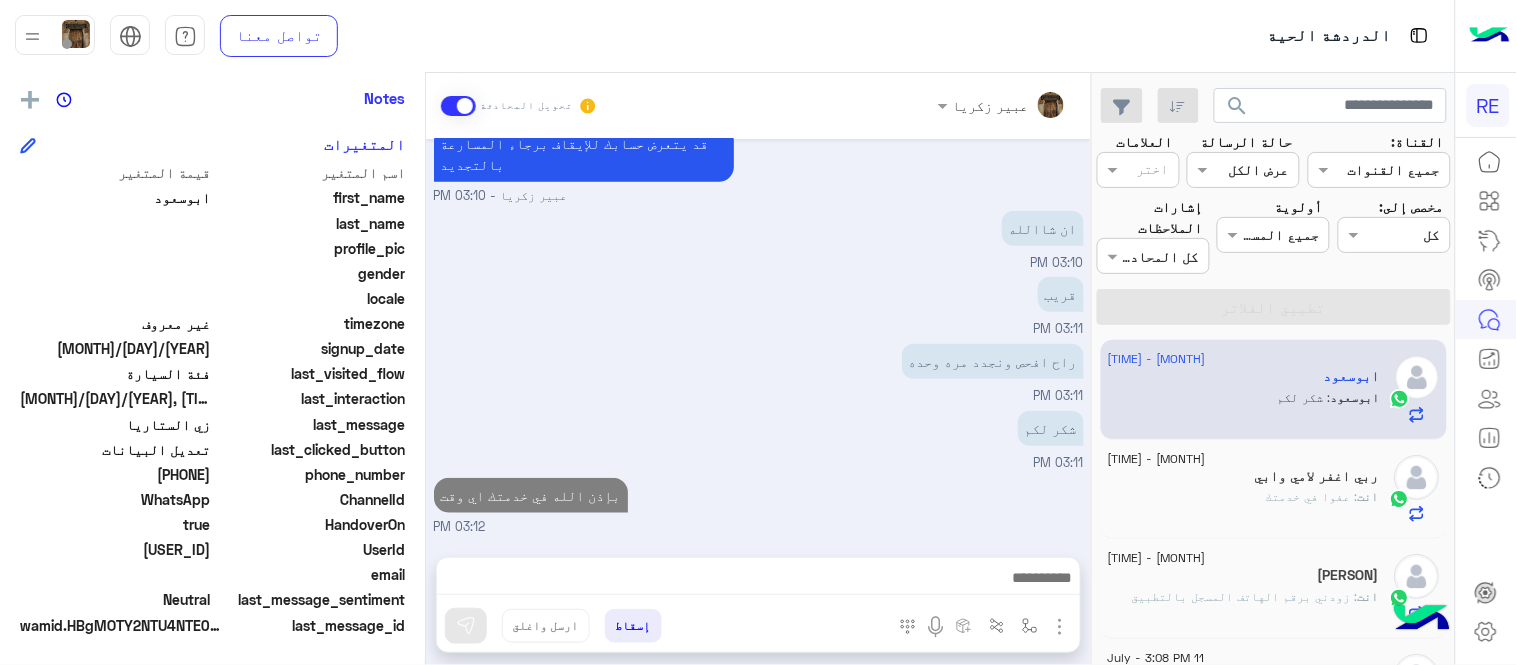 click on "[MONTH] [DAY], [YEAR]   [NAME] انضم إلى المحادثة   [TIME]      [CITY]   [TIME]  تم التعديل  [NAME] -  [TIME]  لكن فحص السيارة منتهي  [NAME] -  [TIME]  يعطيك العافيه   [TIME]  قد يتعرض حسابك للإيقاف برجاء المسارعة بالتجديد  [NAME] -  [TIME]  ان شاالله   [TIME]  راح افحص ونجدد مره وحده   [TIME]  شكر لكم   [TIME]  بإذن الله في خدمتك اي وقت   [TIME]" at bounding box center (758, 338) 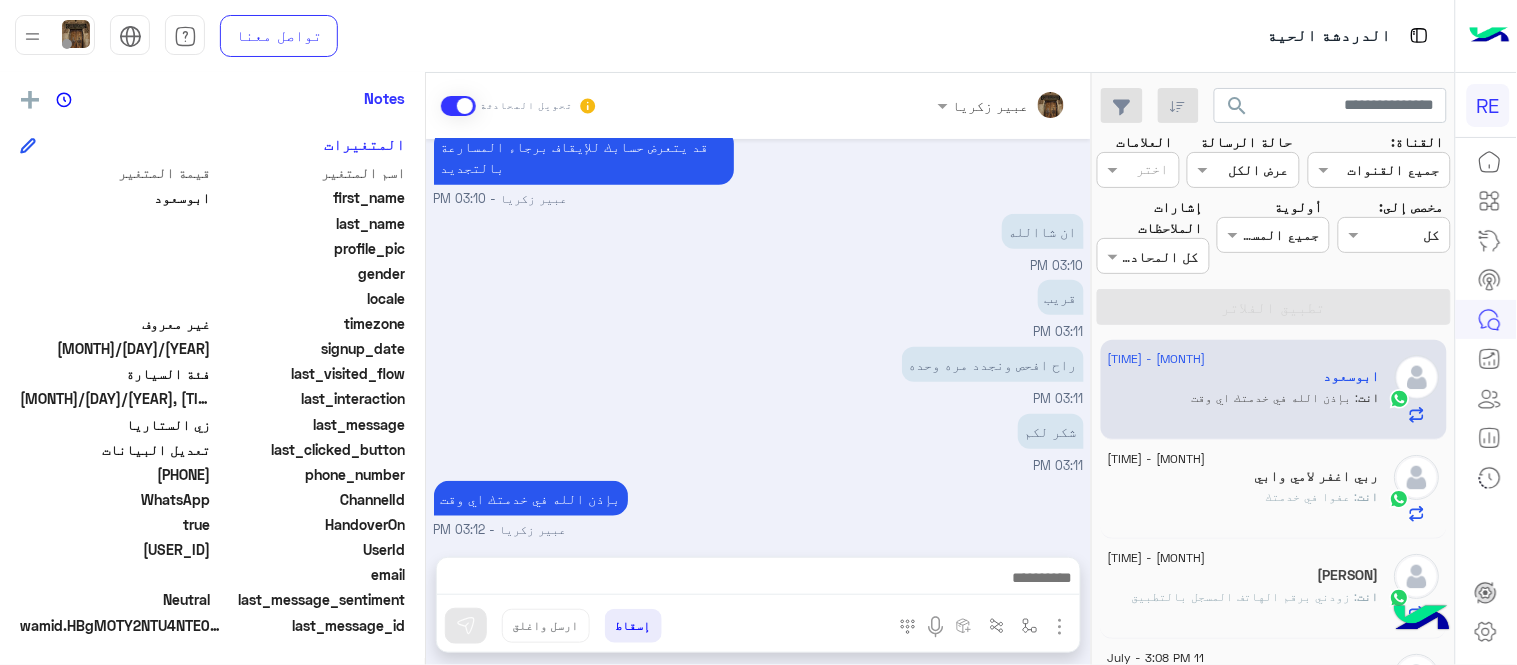 click on "[PERSON]" 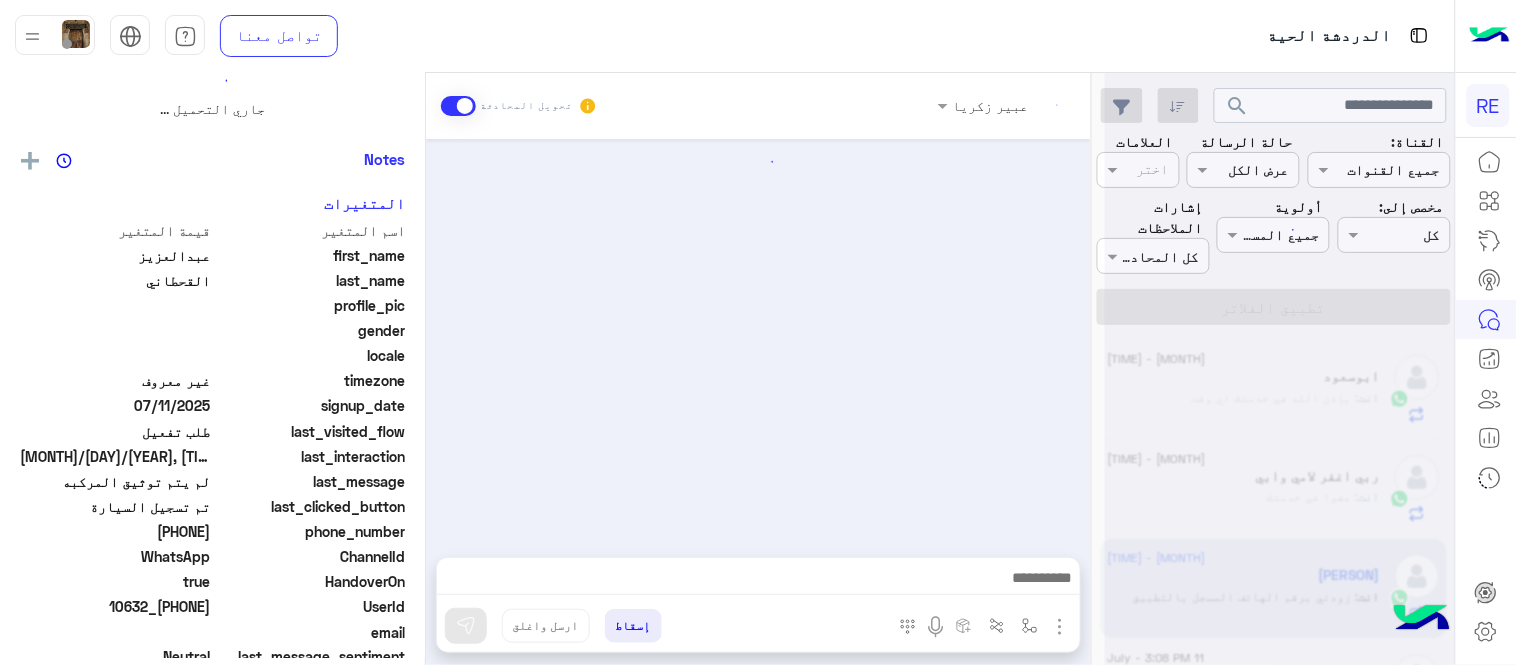 scroll, scrollTop: 0, scrollLeft: 0, axis: both 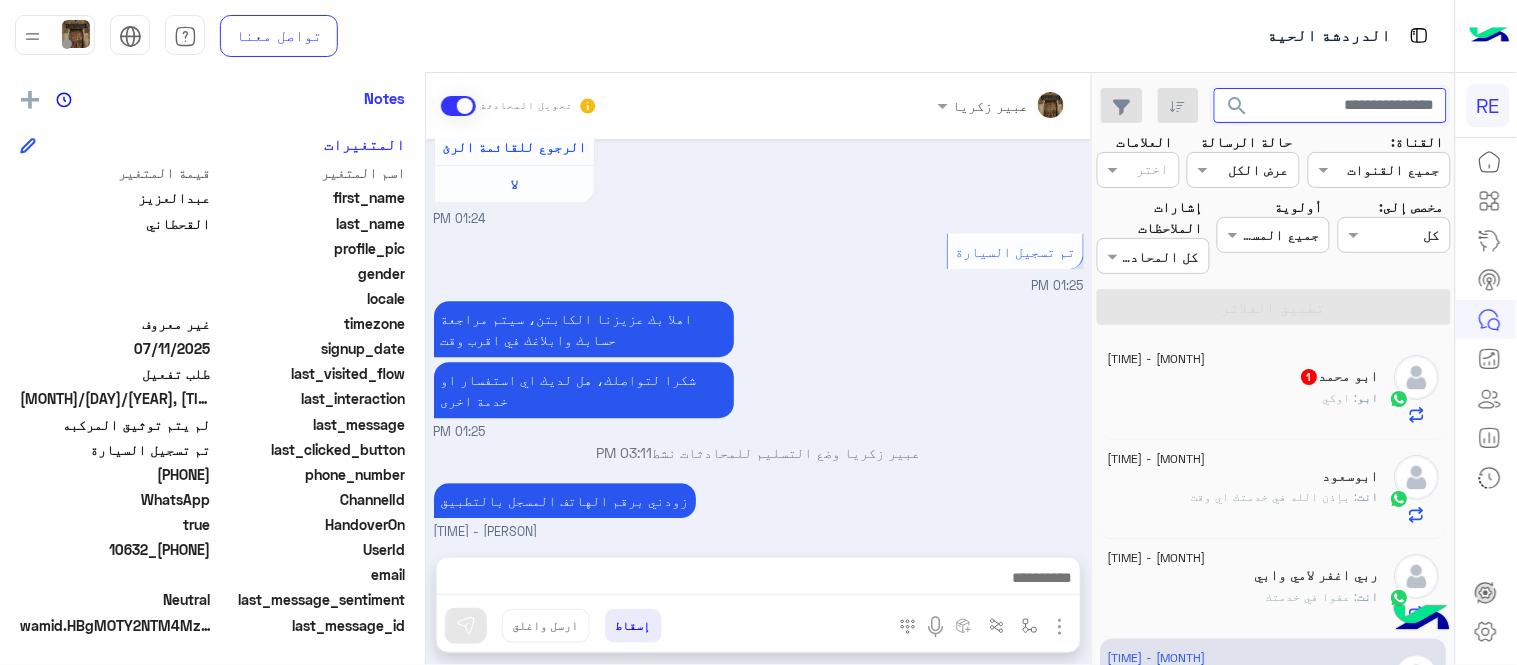 click at bounding box center [1331, 106] 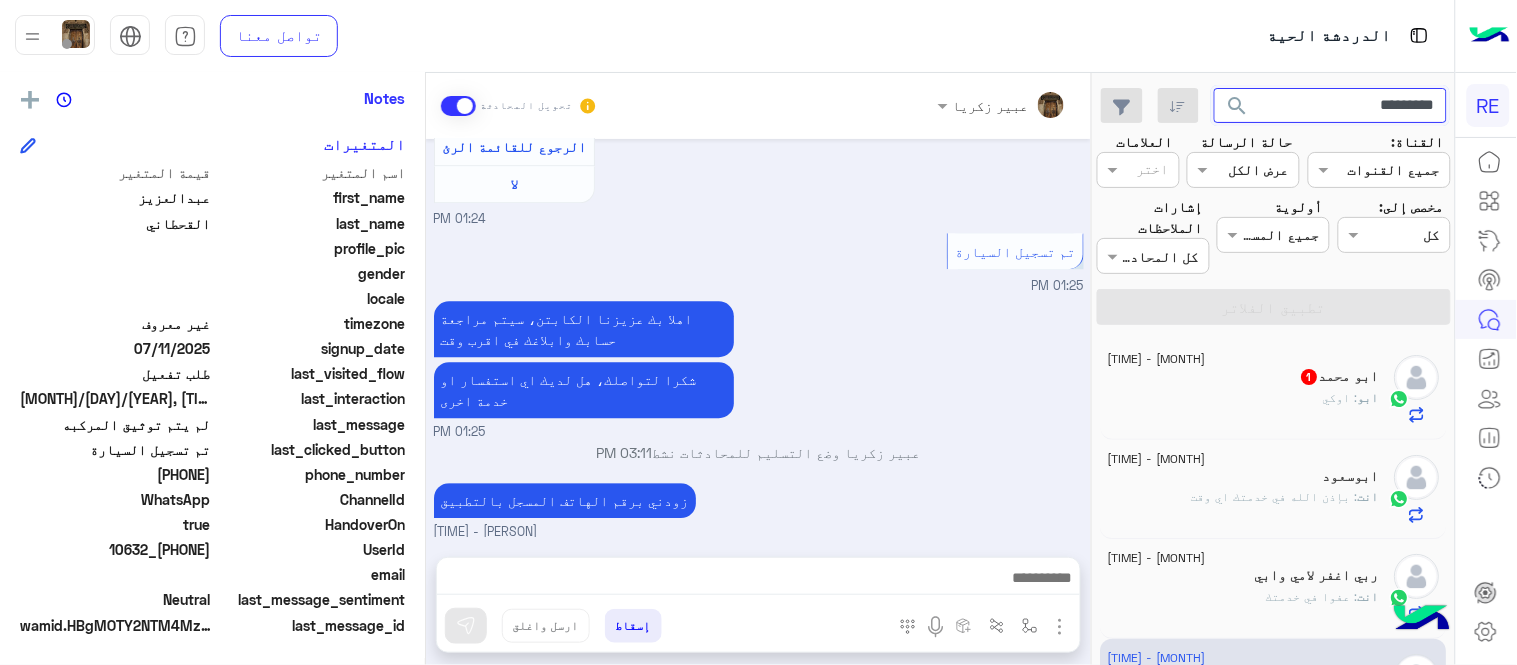 type on "*********" 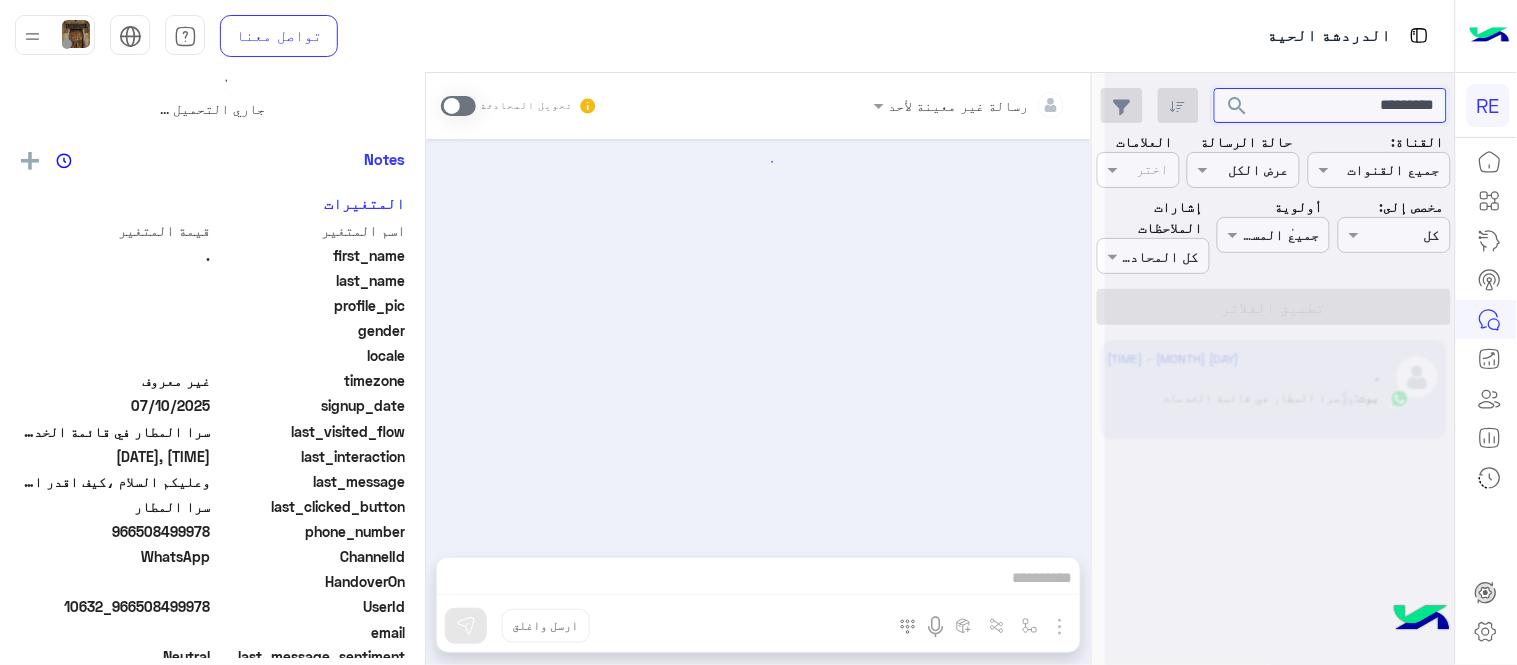 scroll, scrollTop: 0, scrollLeft: 0, axis: both 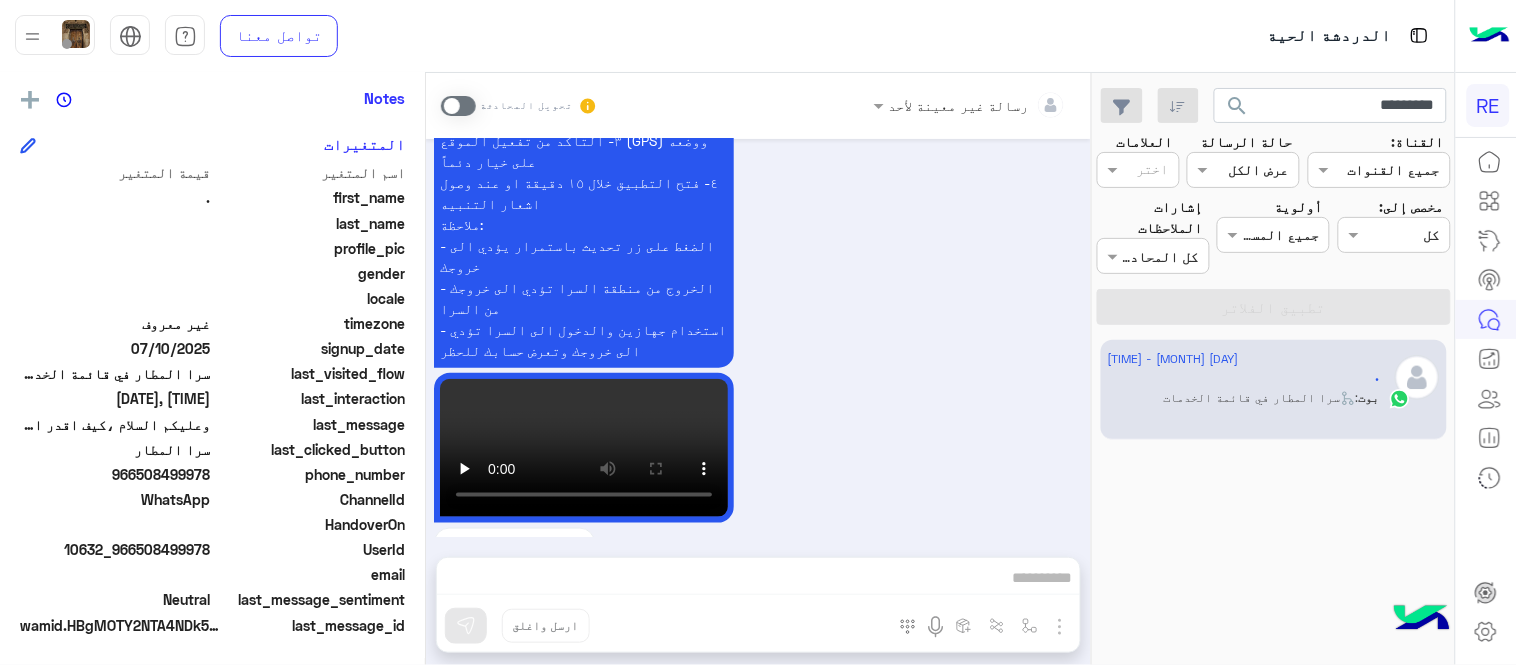 click at bounding box center [458, 106] 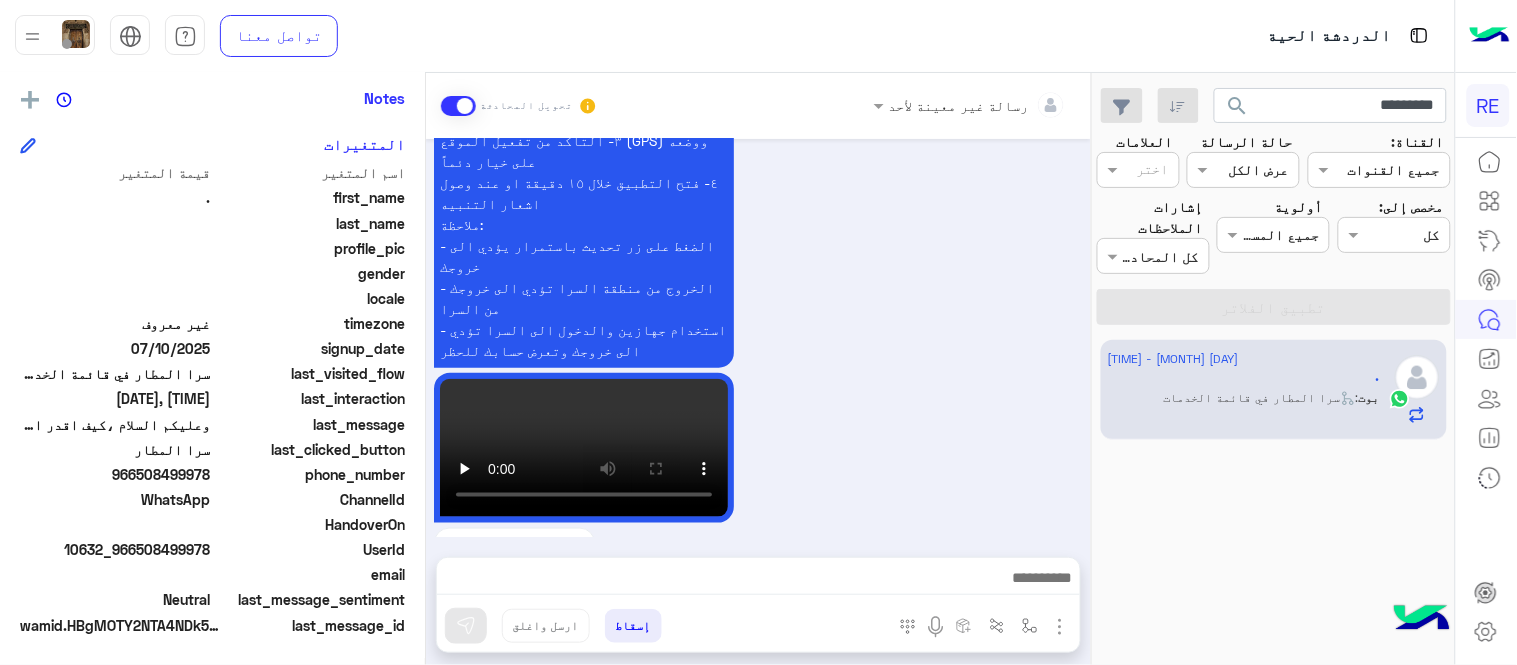 scroll, scrollTop: 2421, scrollLeft: 0, axis: vertical 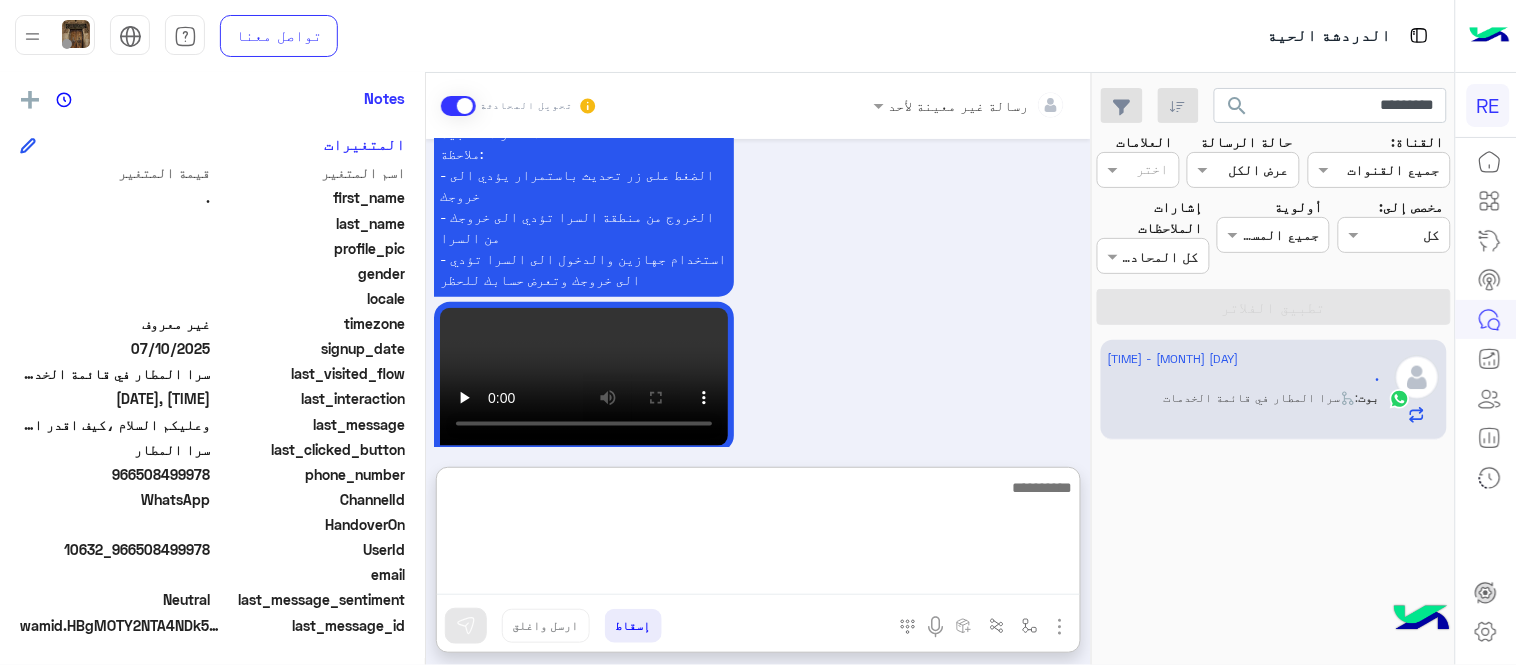 click at bounding box center (758, 535) 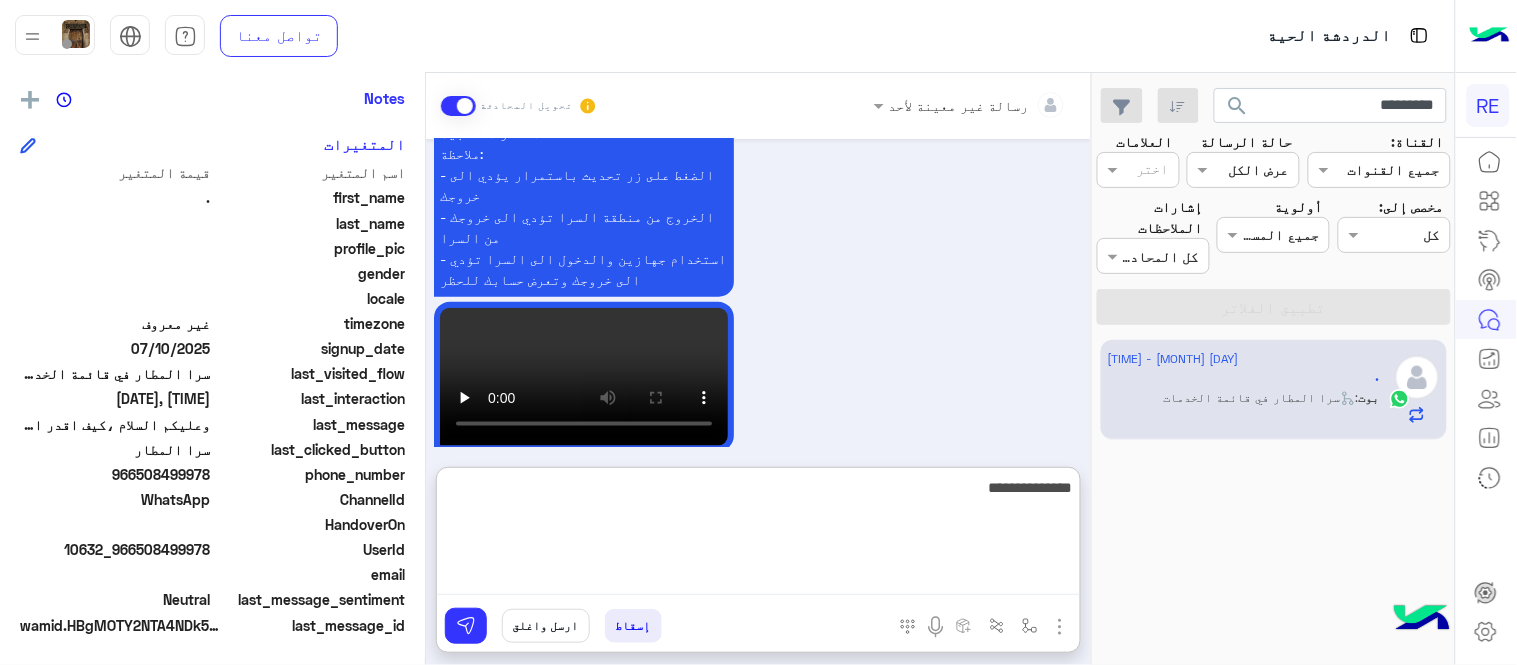 type on "**********" 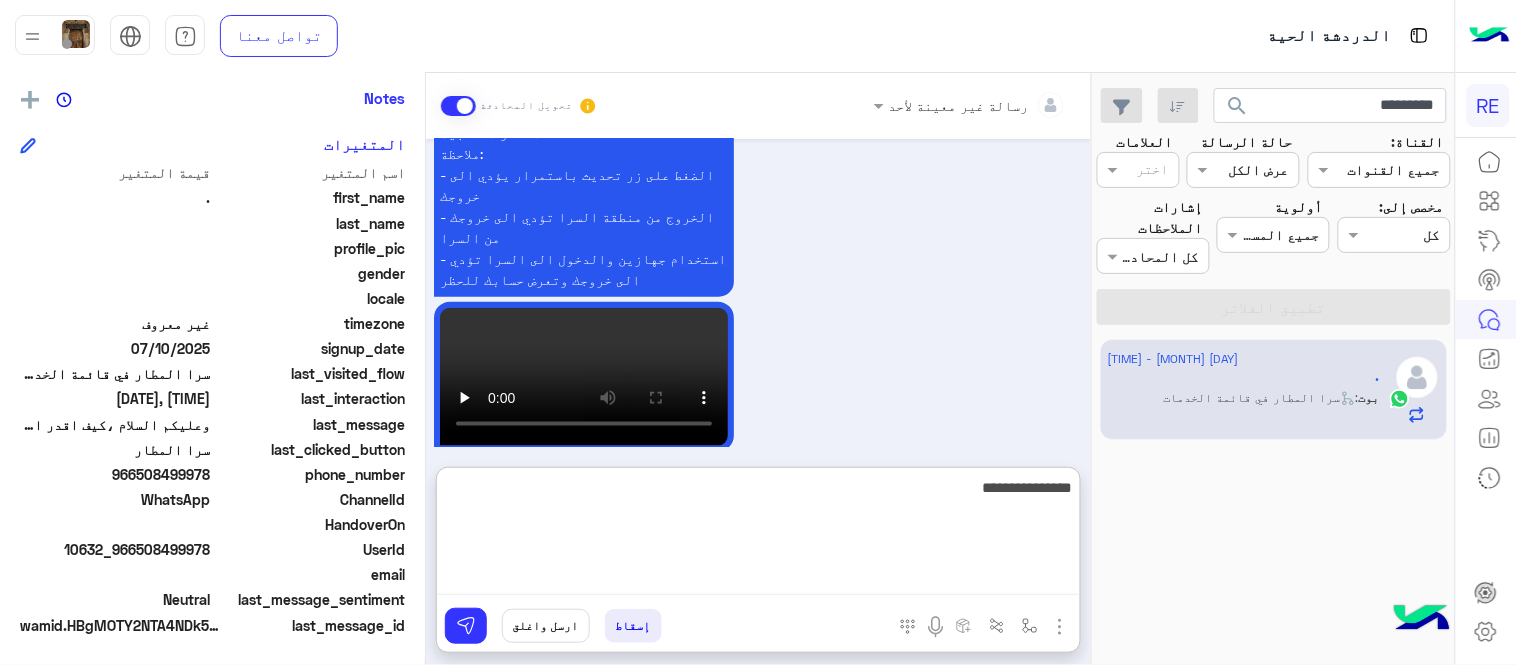 type 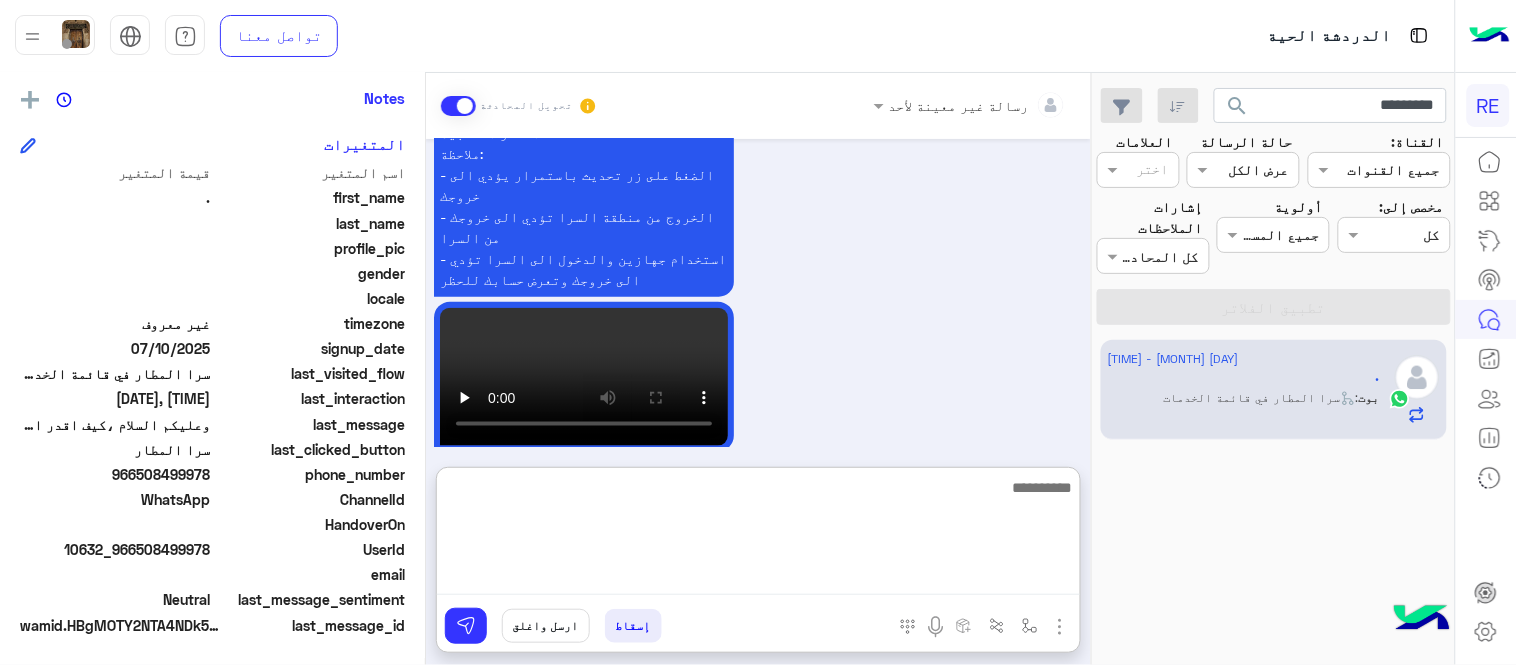 scroll, scrollTop: 2575, scrollLeft: 0, axis: vertical 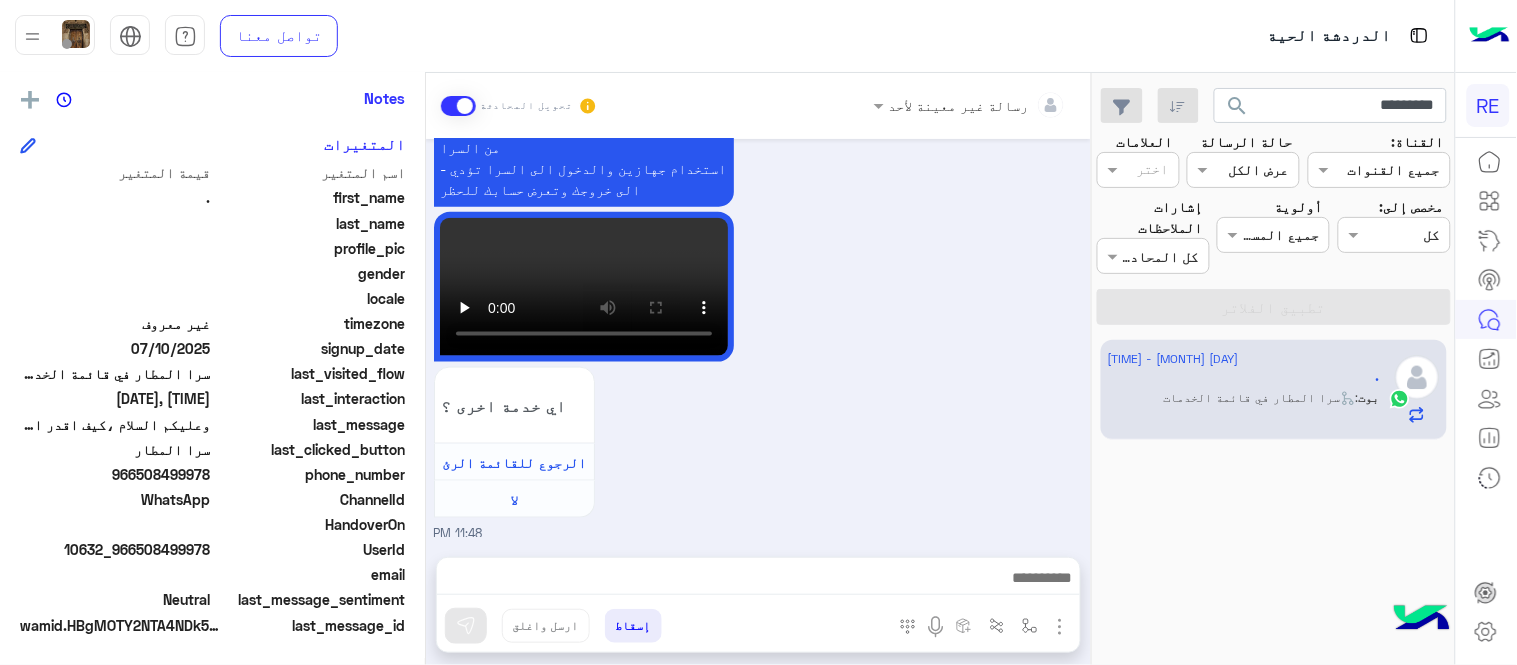 click on "[MONTH] [DAY], [YEAR]   عربي    [TIME]  هل أنت ؟   كابتن 👨🏻‍✈️   عميل 🧳   رحال (مرشد مرخص) 🏖️     [TIME]   كابتن     [TIME]  اختر احد الخدمات التالية:    [TIME]   آلية عمل التطبيق    [TIME]  سعداء بانضمامك، ونتطلع لأن تكون أحد شركائنا المميزين. 🔑 لتبدأ العمل ككابتن، يجب أولاً تفعيل حسابك بعد قبول بياناتك من هيئة النقل. خطوات البدء والدخول في السرا: 1️⃣ حمّل التطبيق وسجل بيانات سيارتك. 2️⃣ بعد قبول بياناتك من هيئة النقل وتفعيل حسابك، توجه إلى أقرب مطار أو محطة قطار. 3️⃣ عند الوصول، فعّل خيار "متاح" ثم اضغط على "الدخول في السرا". لتفادي مشاكل السرا: ✅ تأكد من الدخول في السرا.    [TIME]    [TIME]     لا" at bounding box center (758, 338) 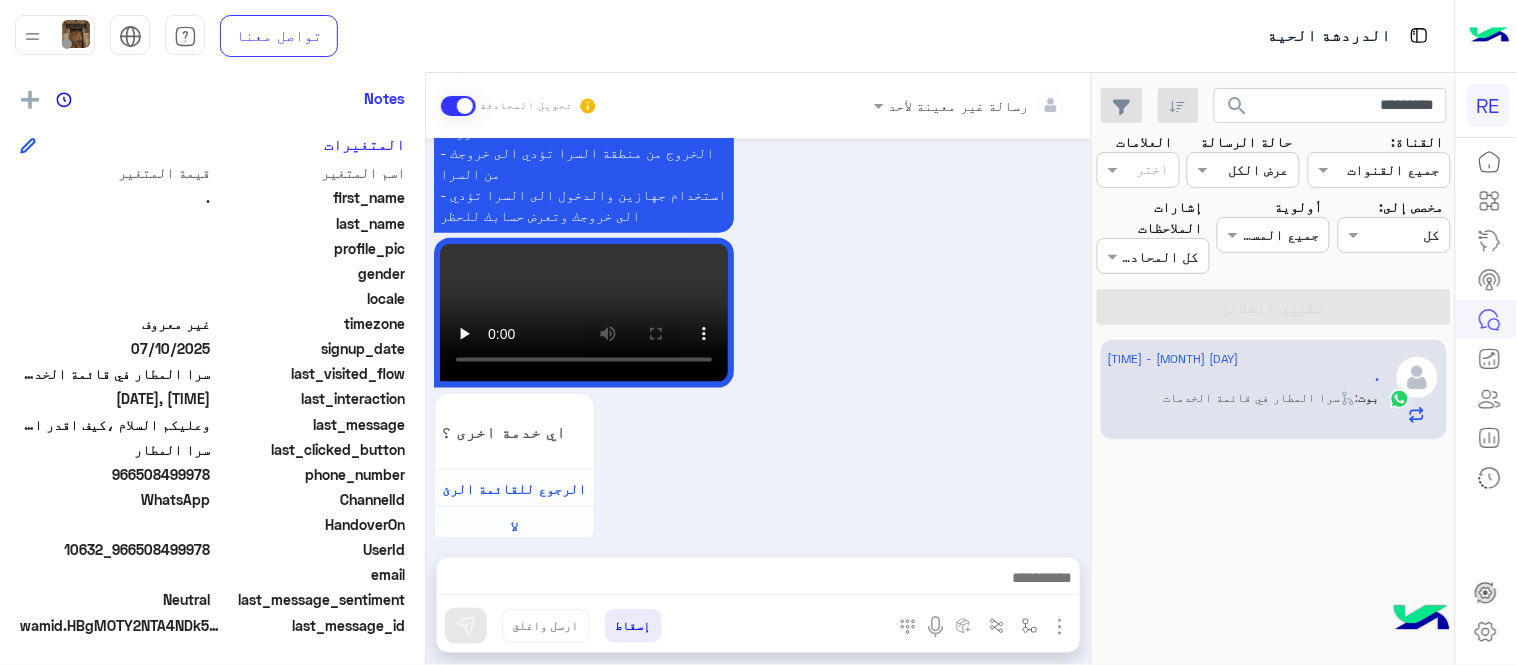 scroll, scrollTop: 2521, scrollLeft: 0, axis: vertical 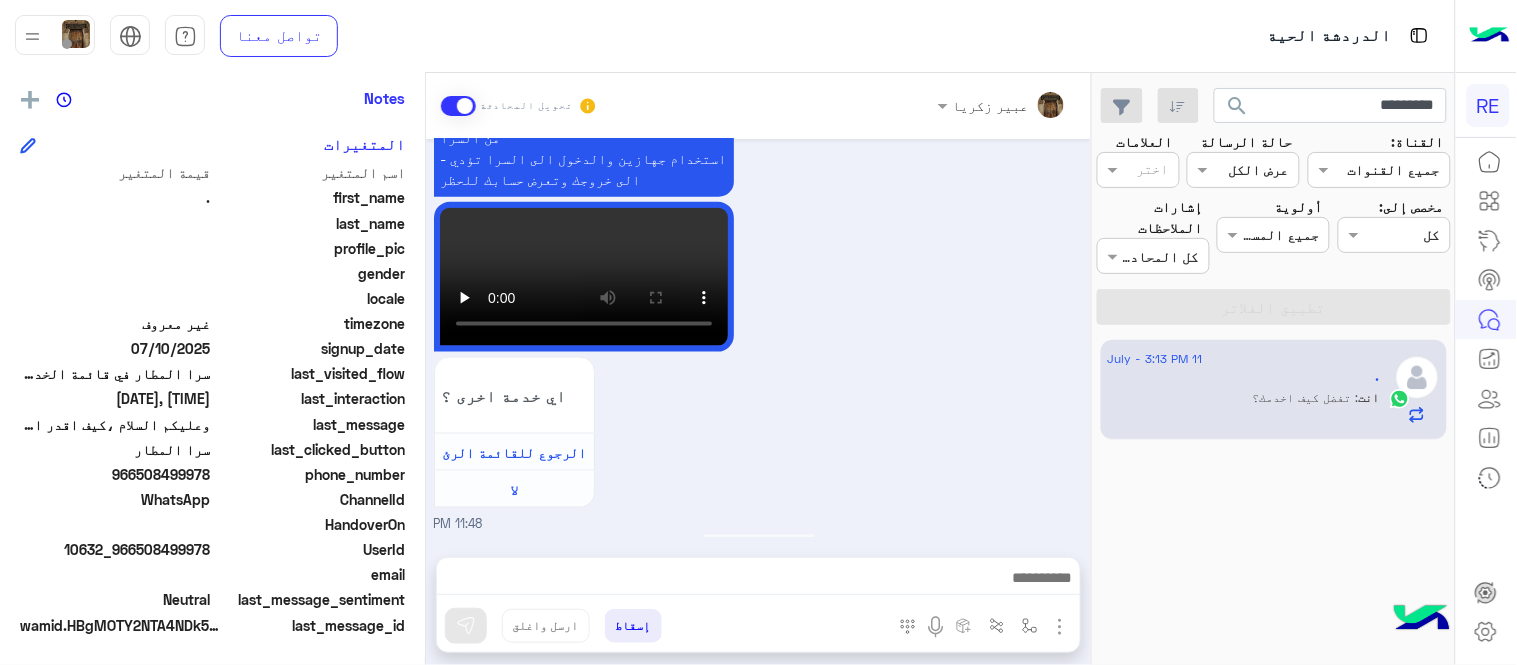 drag, startPoint x: 432, startPoint y: 514, endPoint x: 442, endPoint y: 513, distance: 10.049875 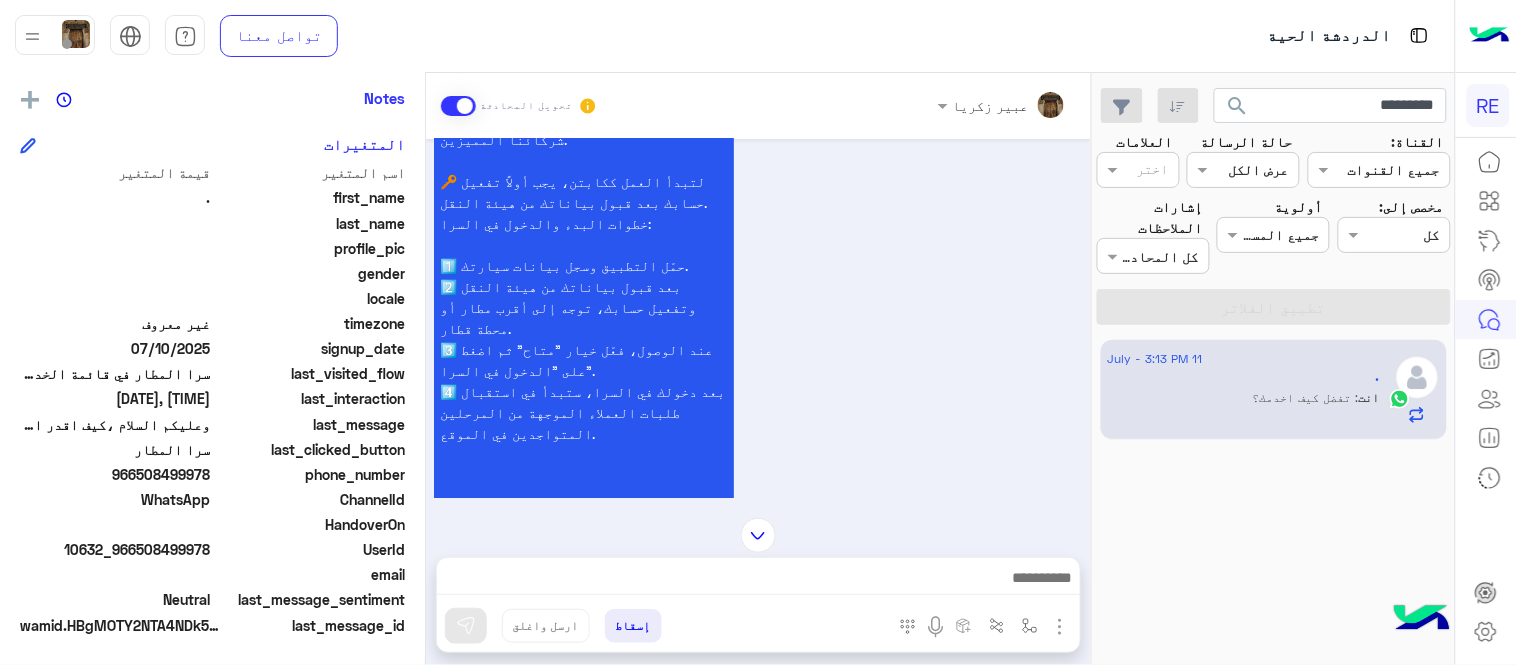 scroll, scrollTop: 0, scrollLeft: 0, axis: both 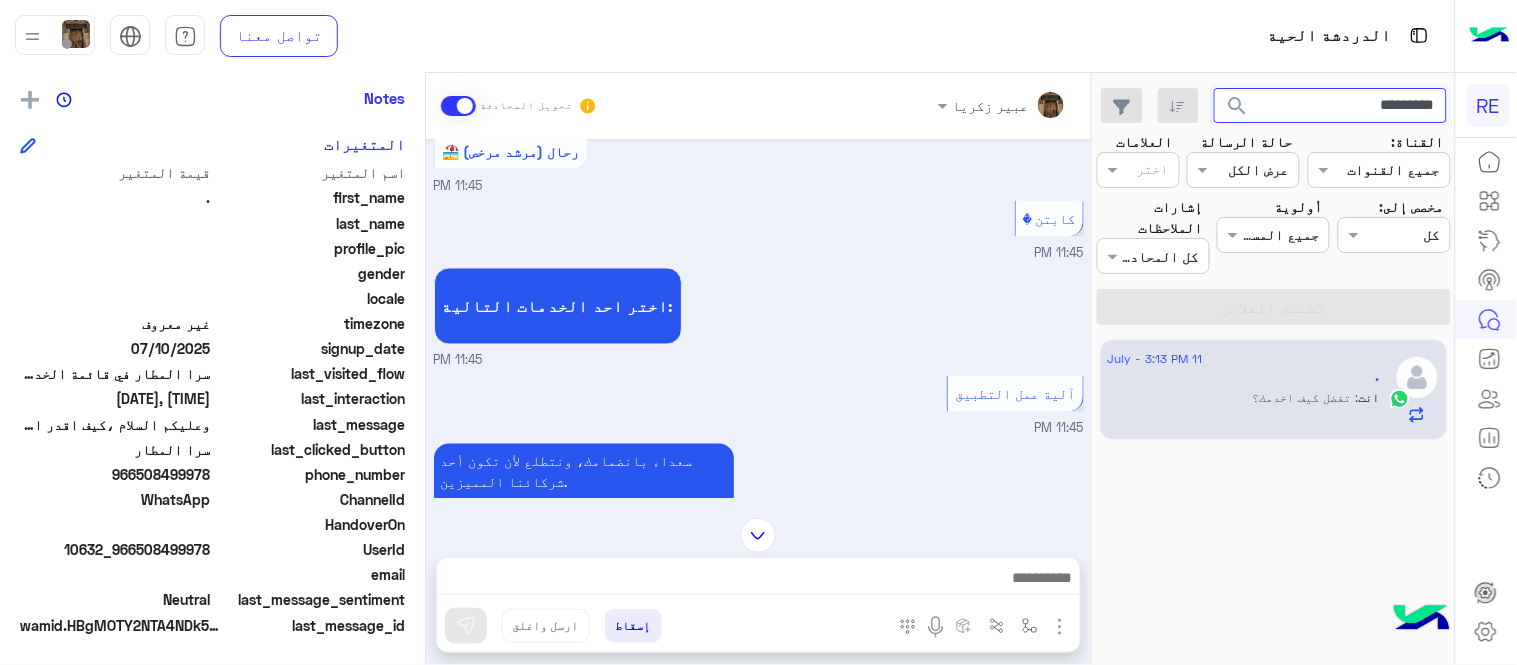 click on "*********" at bounding box center (1331, 106) 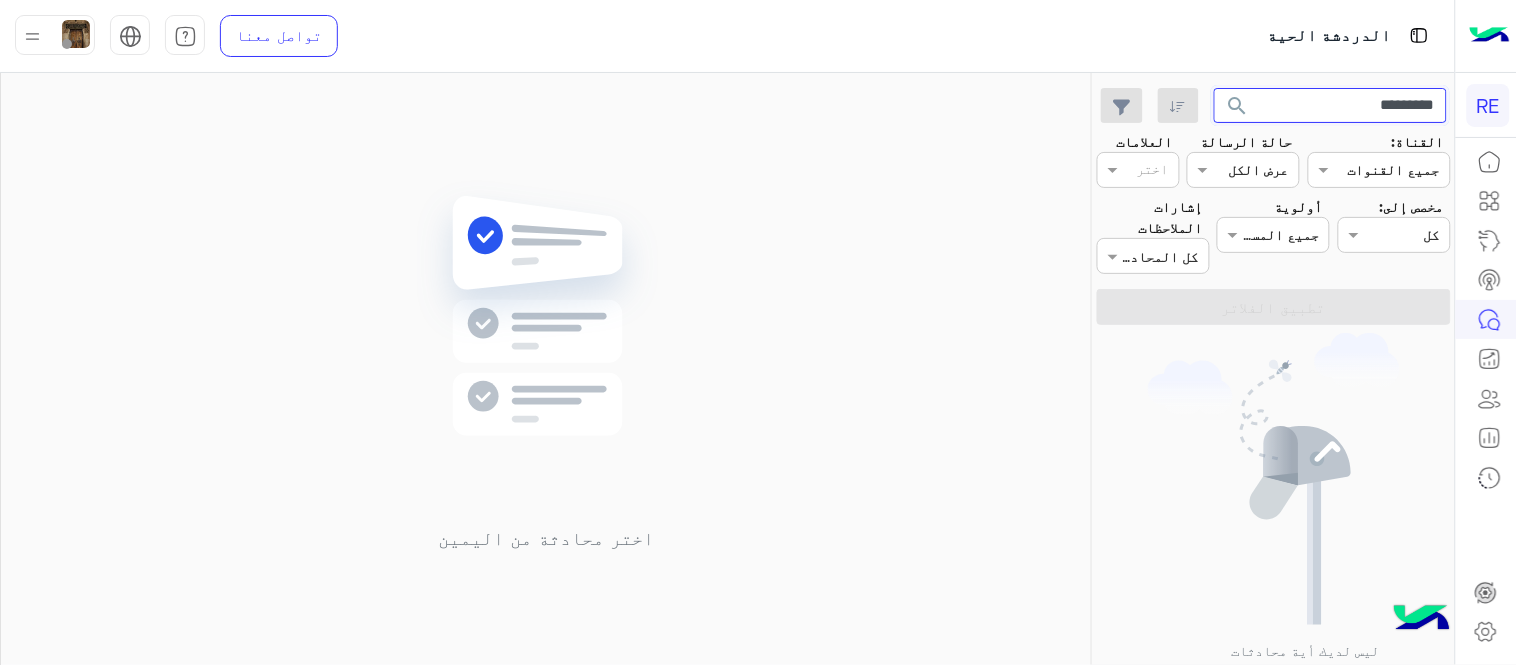 click on "*********" at bounding box center [1331, 106] 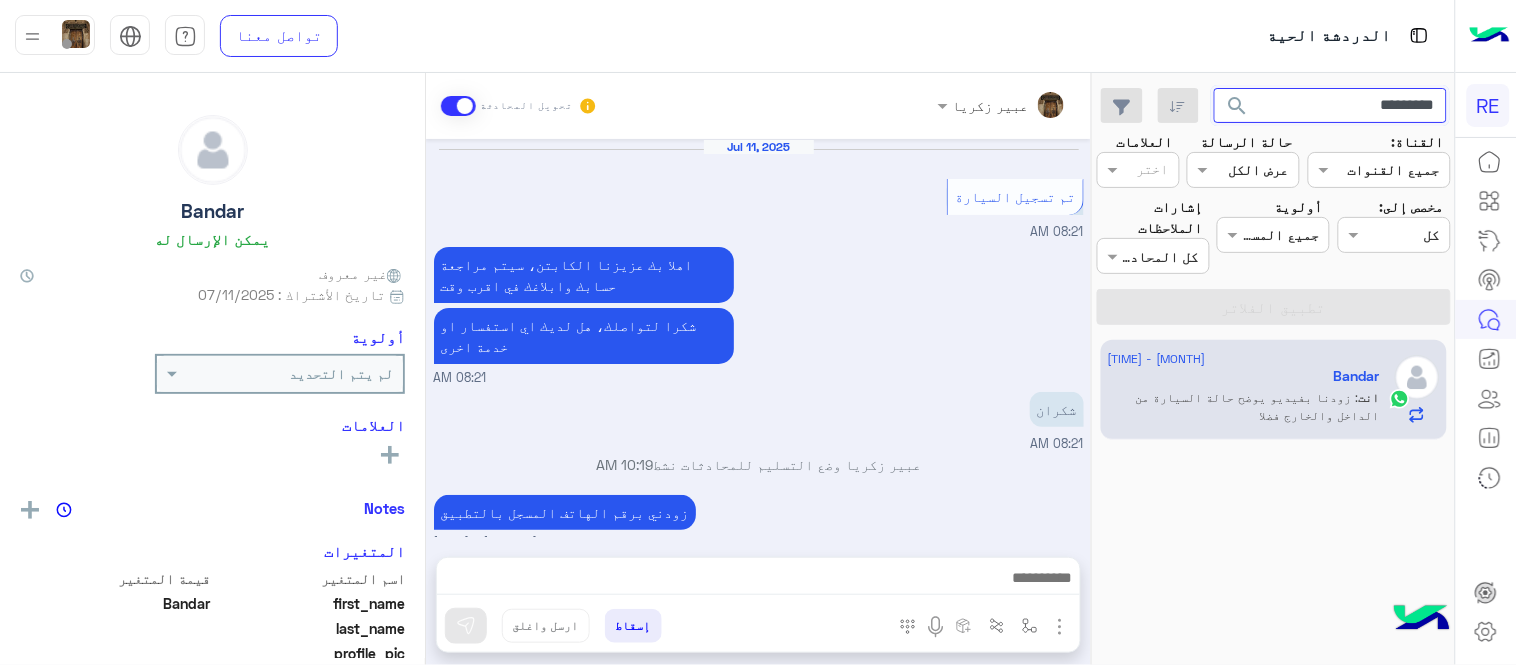 scroll, scrollTop: 334, scrollLeft: 0, axis: vertical 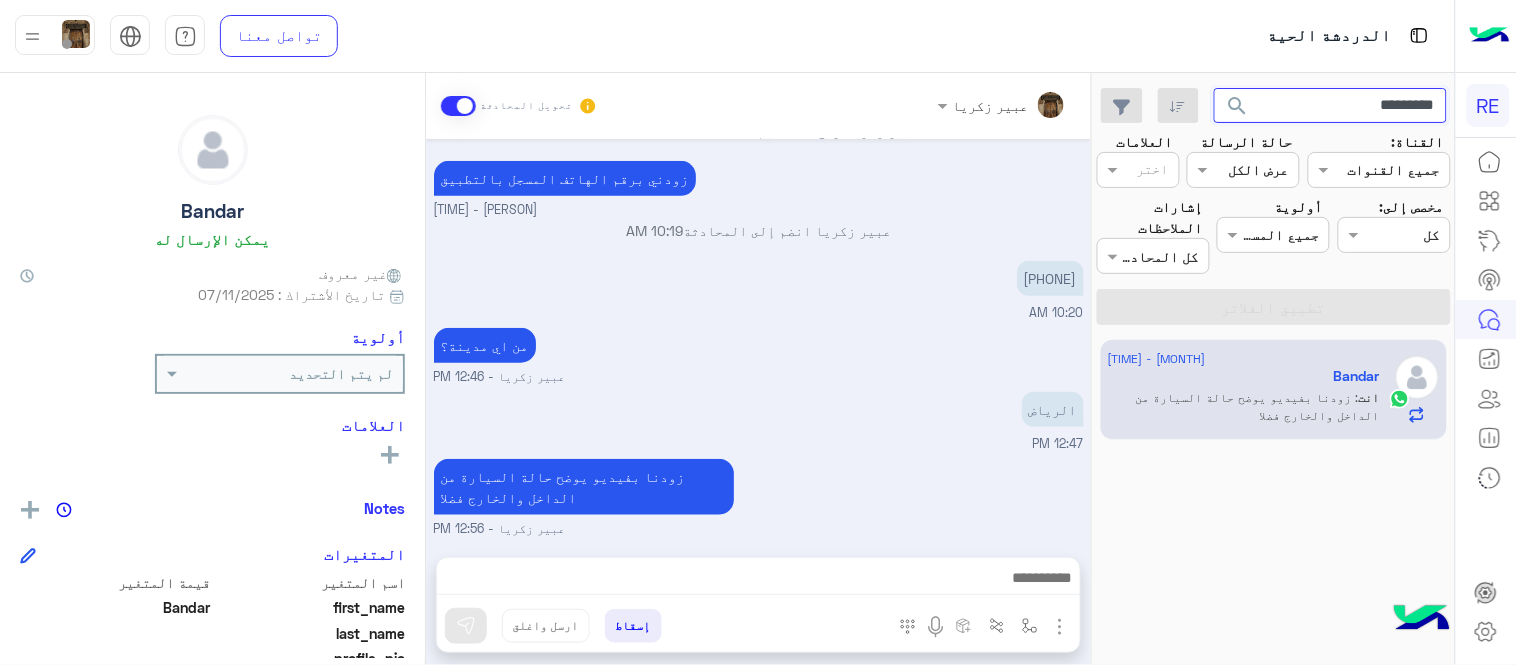 click on "*********" at bounding box center [1331, 106] 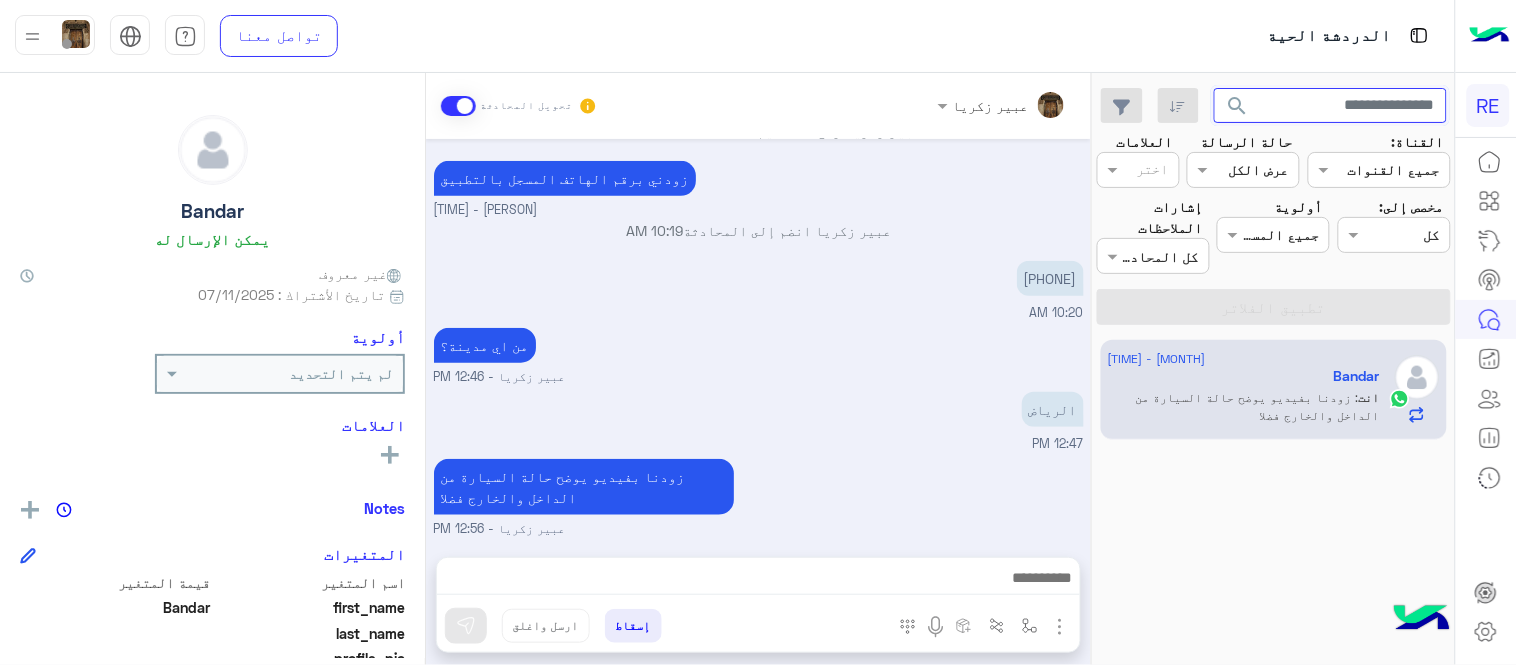type 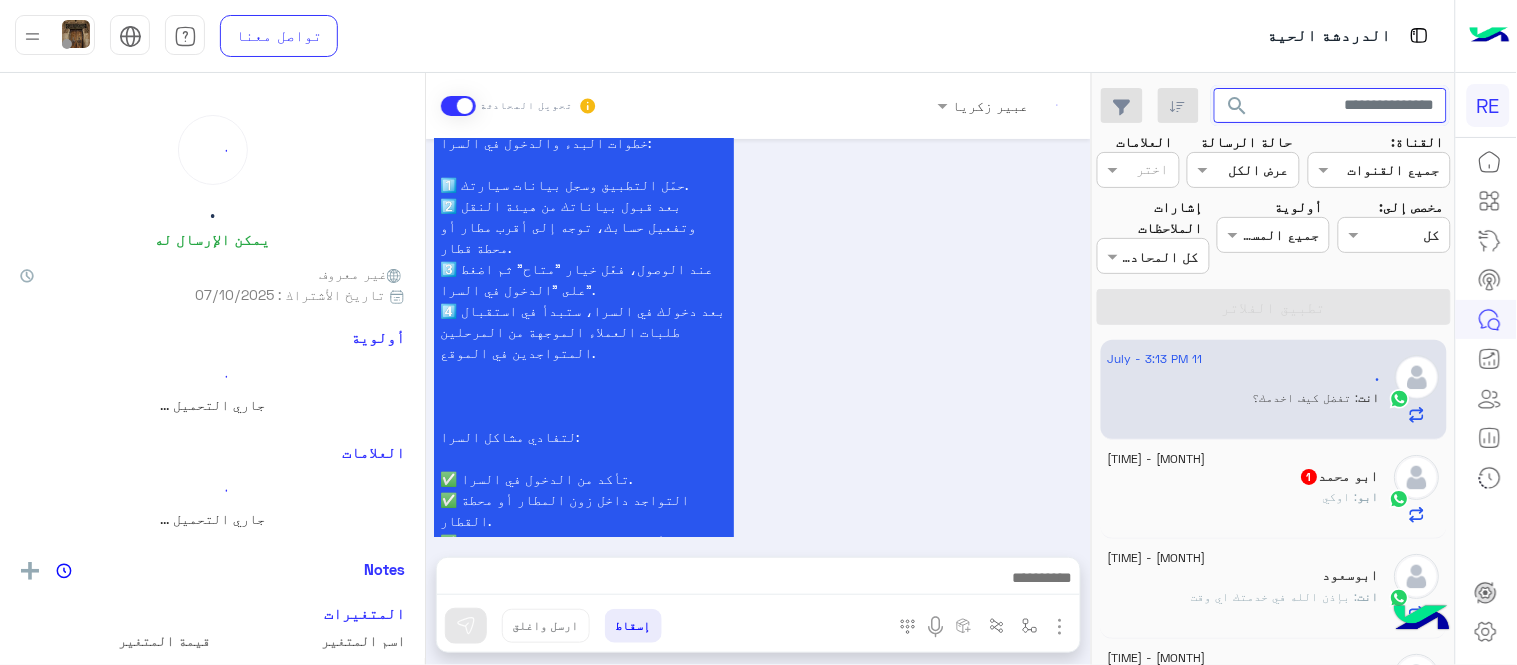 scroll, scrollTop: 2167, scrollLeft: 0, axis: vertical 